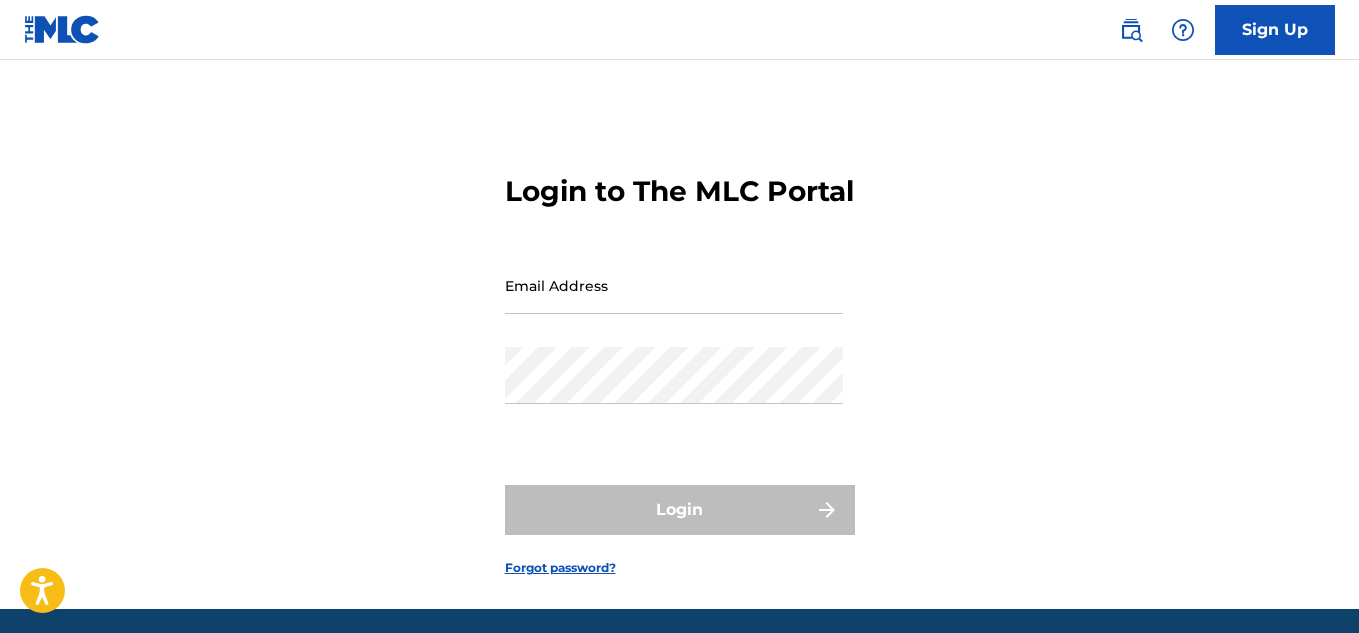 scroll, scrollTop: 0, scrollLeft: 0, axis: both 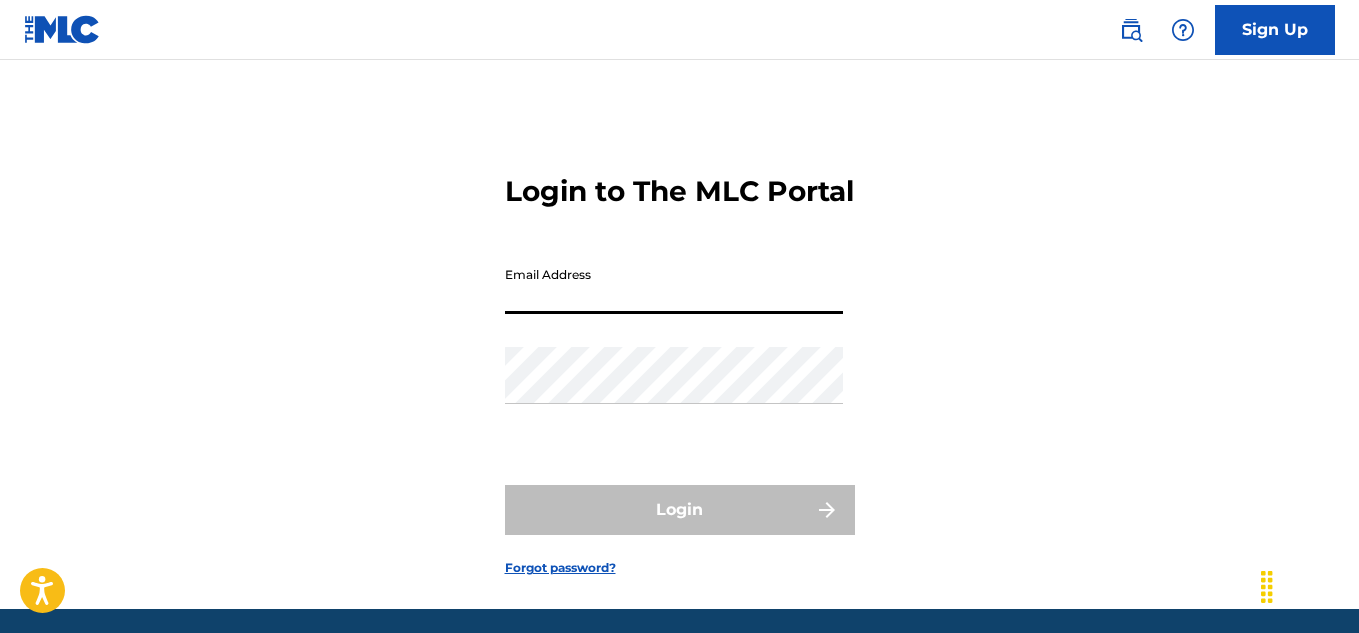 click on "Email Address" at bounding box center [674, 285] 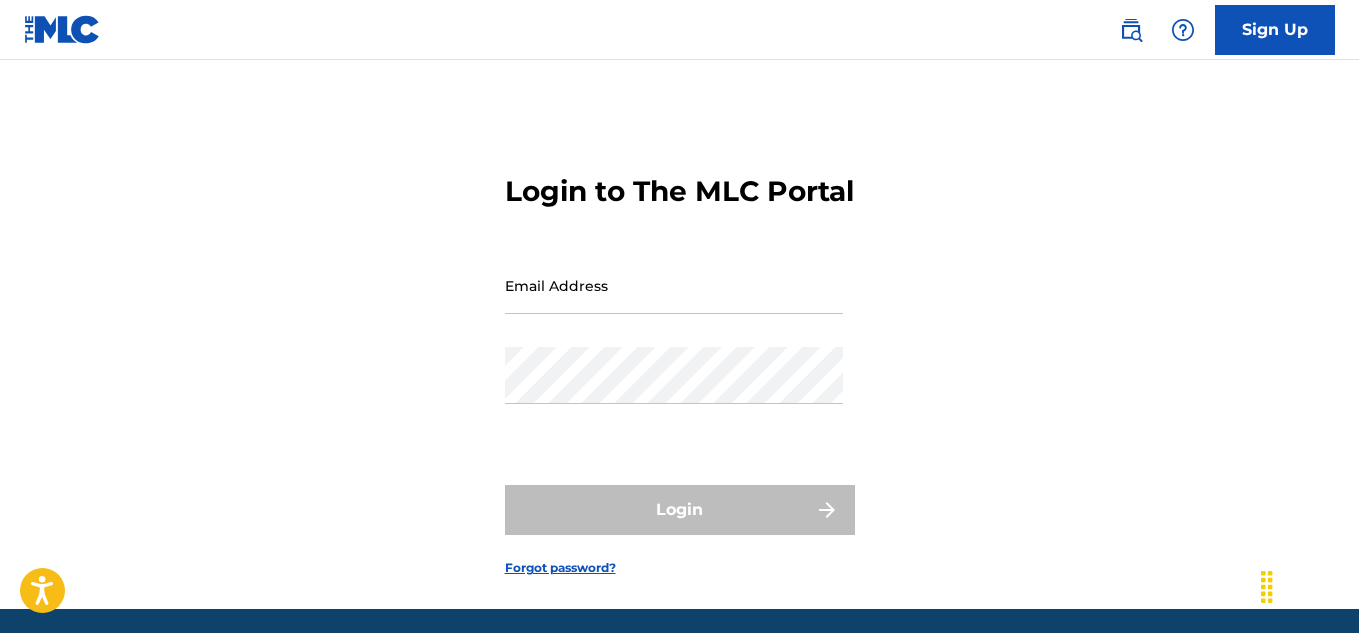 click on "Login to The MLC Portal Email Address Password Login Forgot password?" at bounding box center [679, 359] 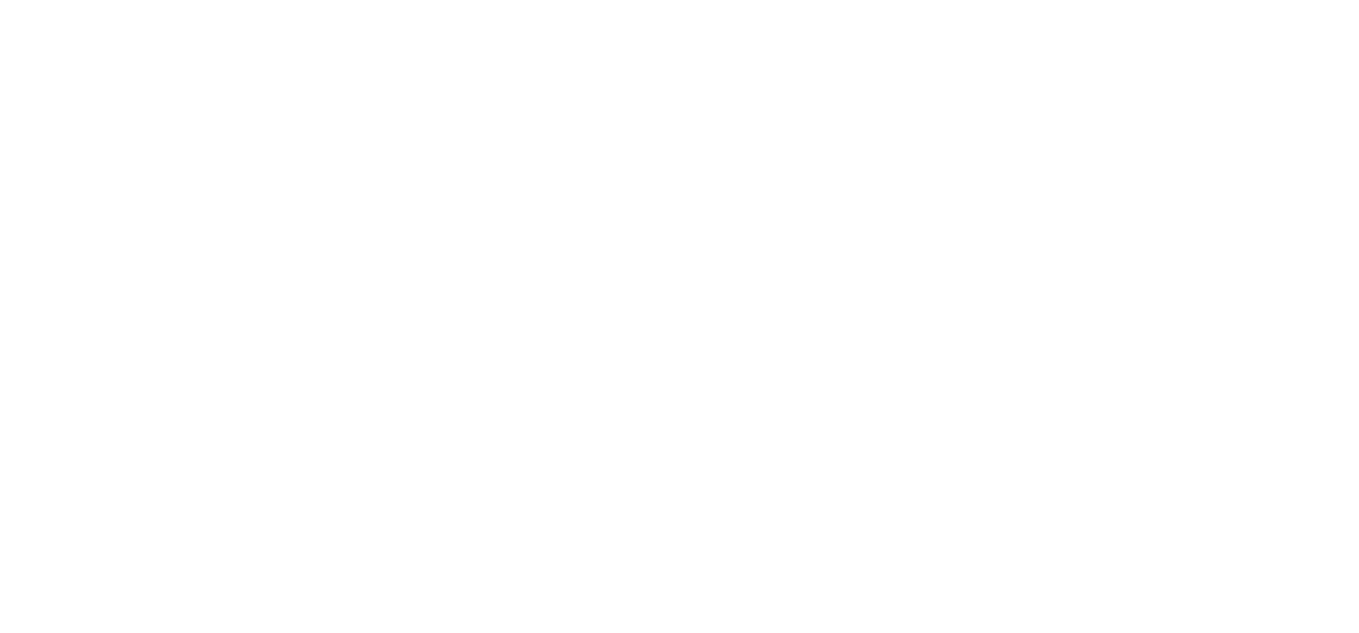 scroll, scrollTop: 0, scrollLeft: 0, axis: both 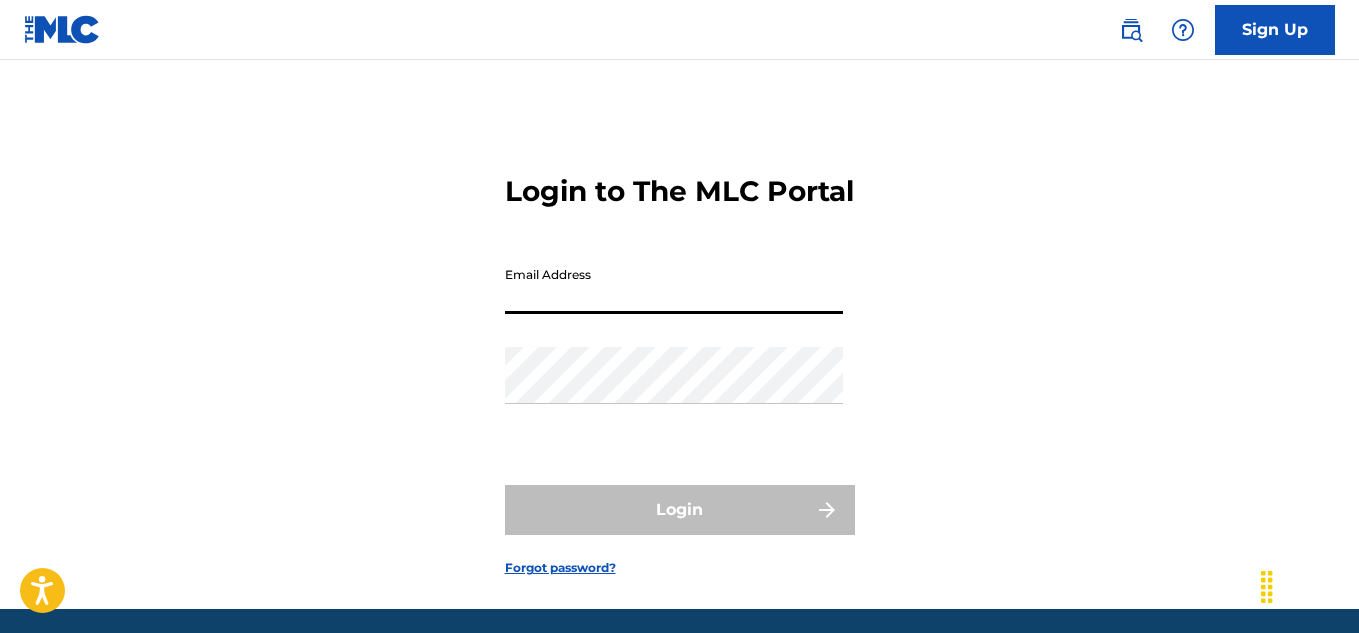 click on "Email Address" at bounding box center (674, 285) 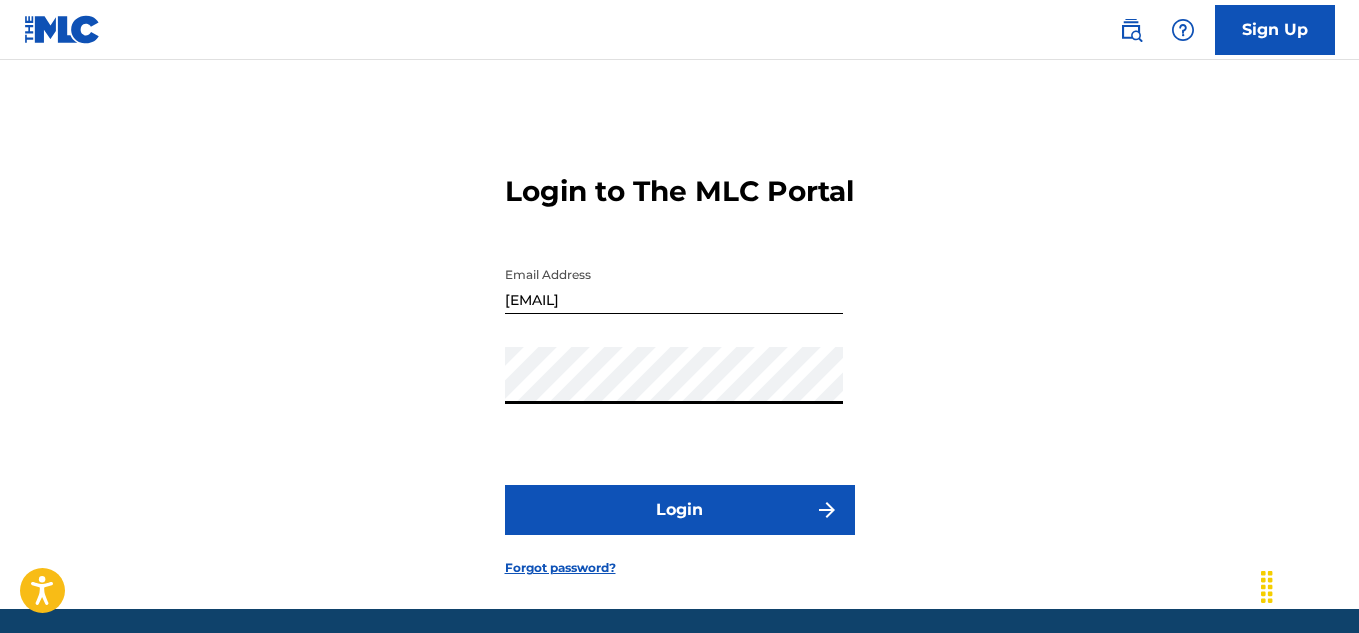 click on "Login" at bounding box center (680, 510) 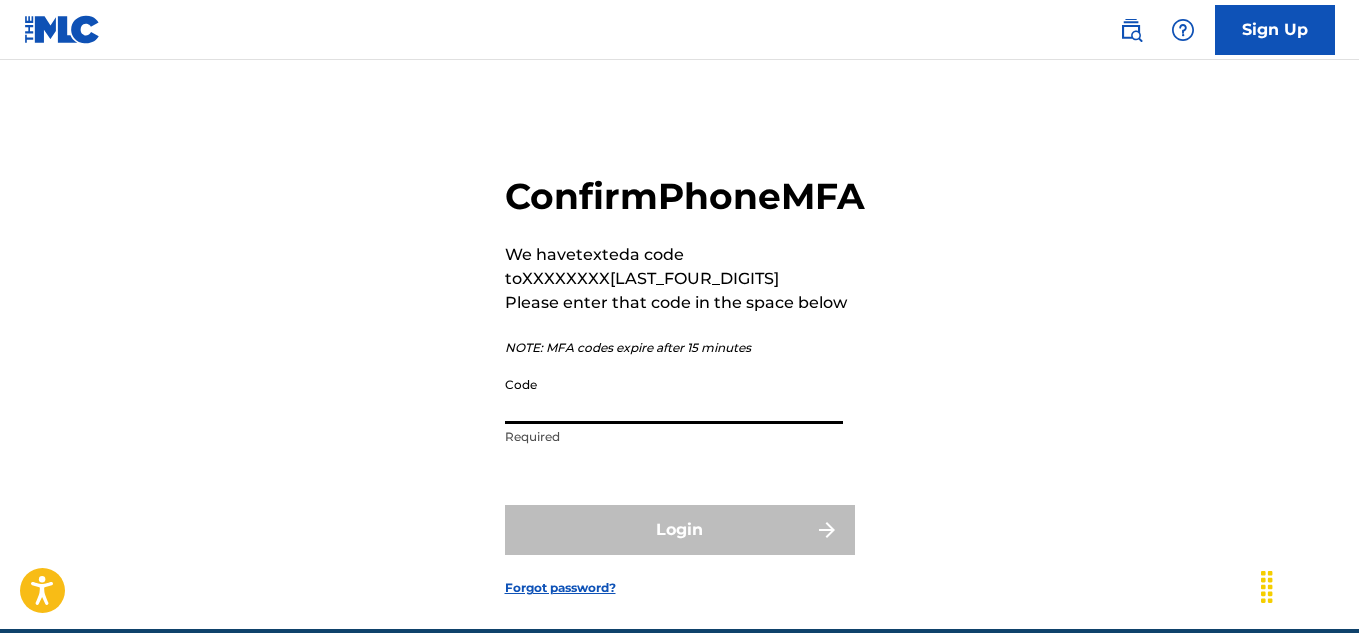 click on "Code" at bounding box center [674, 395] 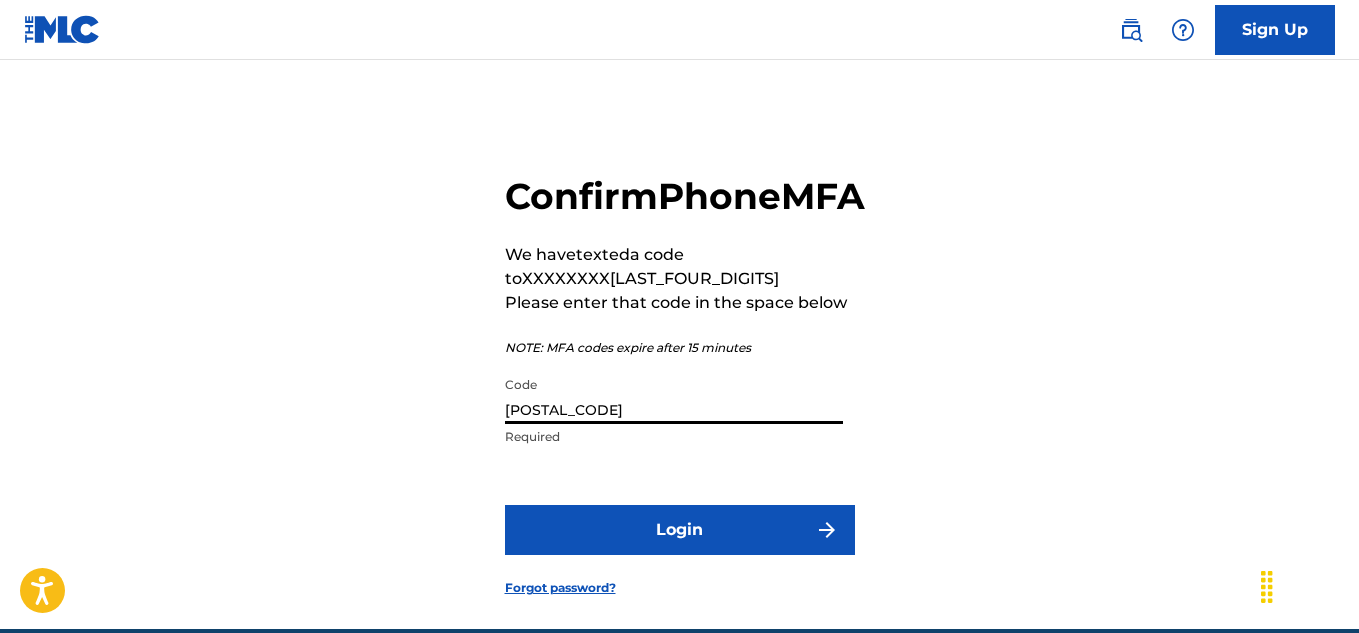 type on "[POSTAL_CODE]" 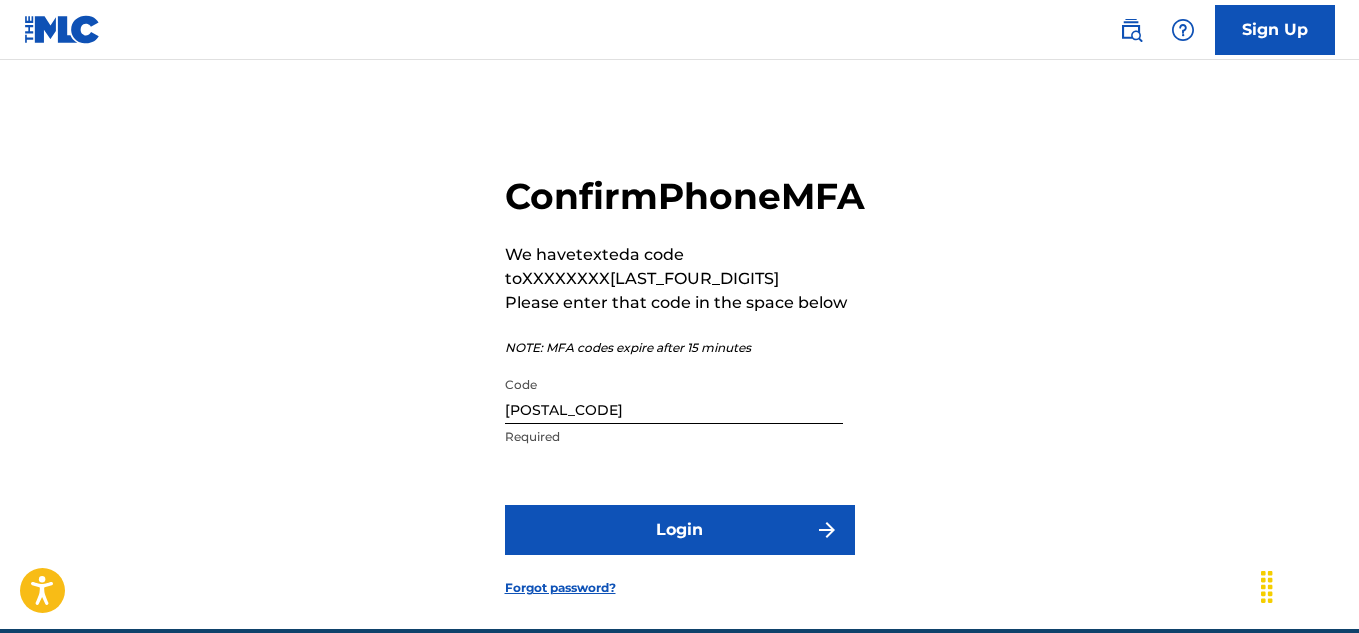 click on "Login" at bounding box center (680, 530) 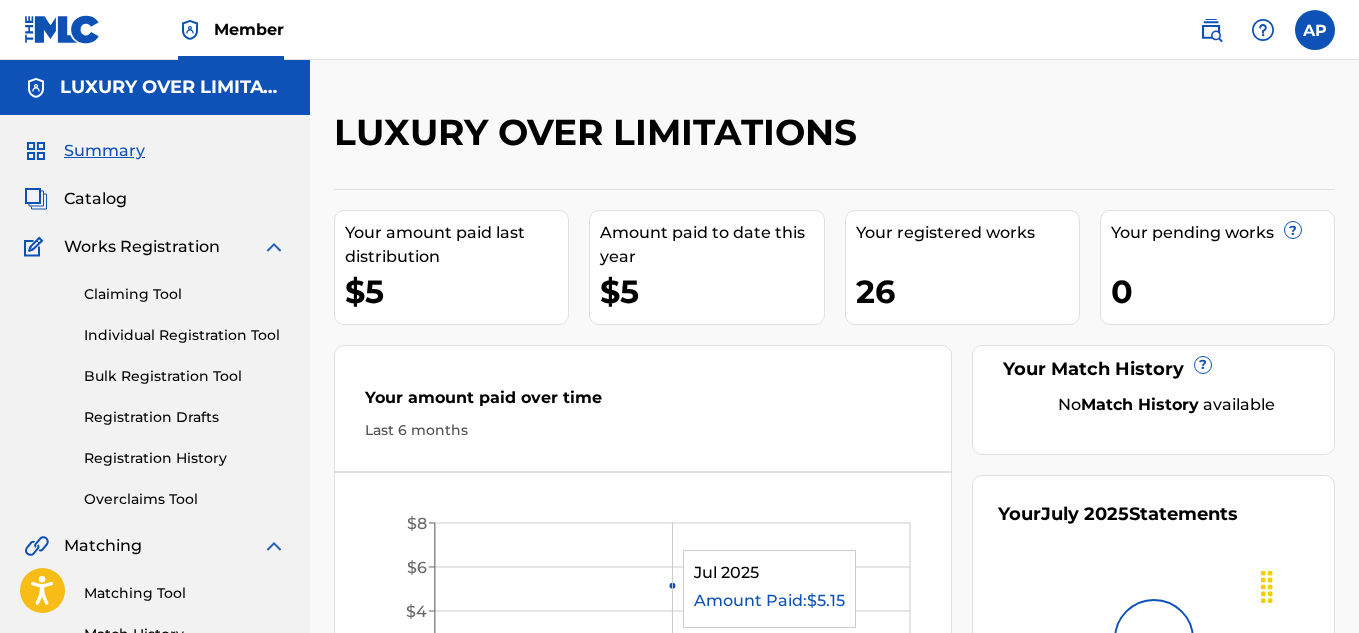 scroll, scrollTop: 0, scrollLeft: 0, axis: both 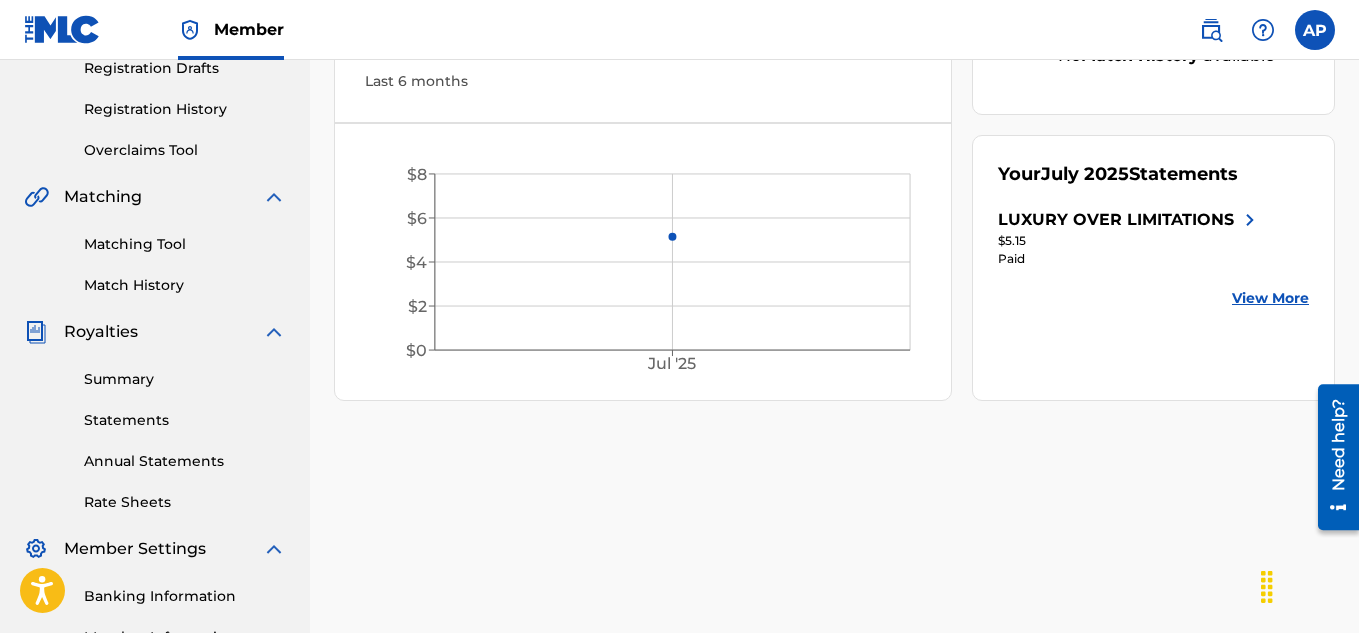 click on "LUXURY OVER LIMITATIONS" at bounding box center [1116, 220] 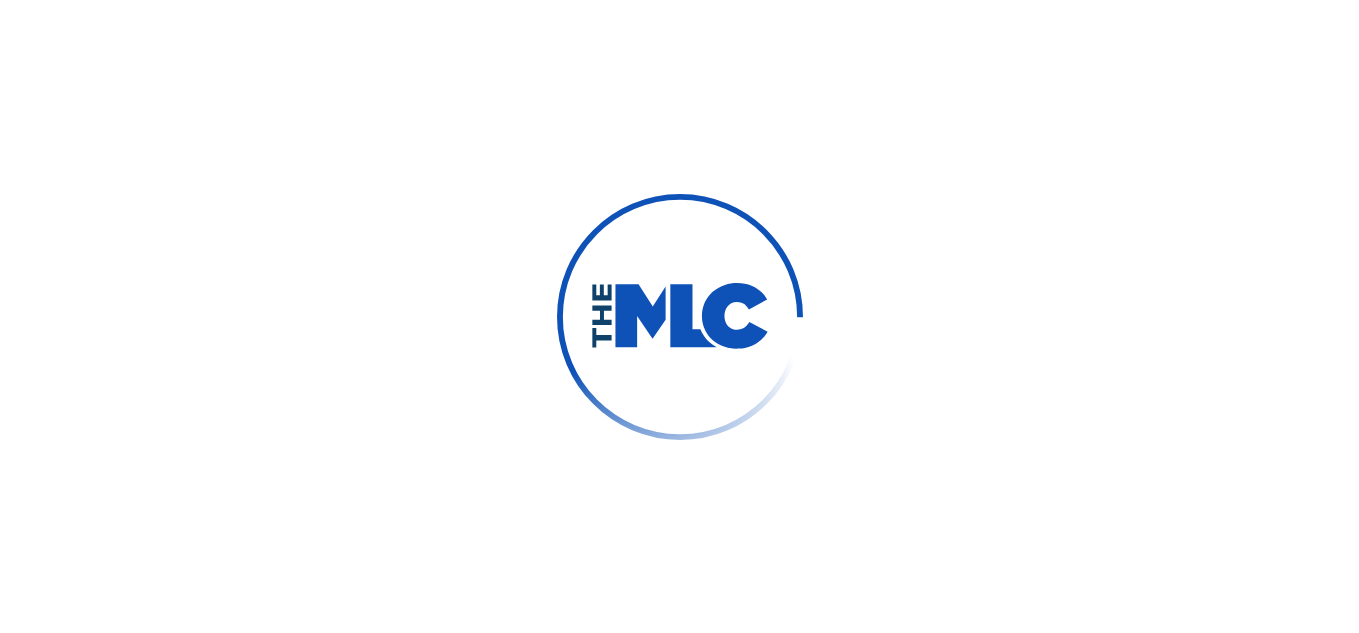 scroll, scrollTop: 0, scrollLeft: 0, axis: both 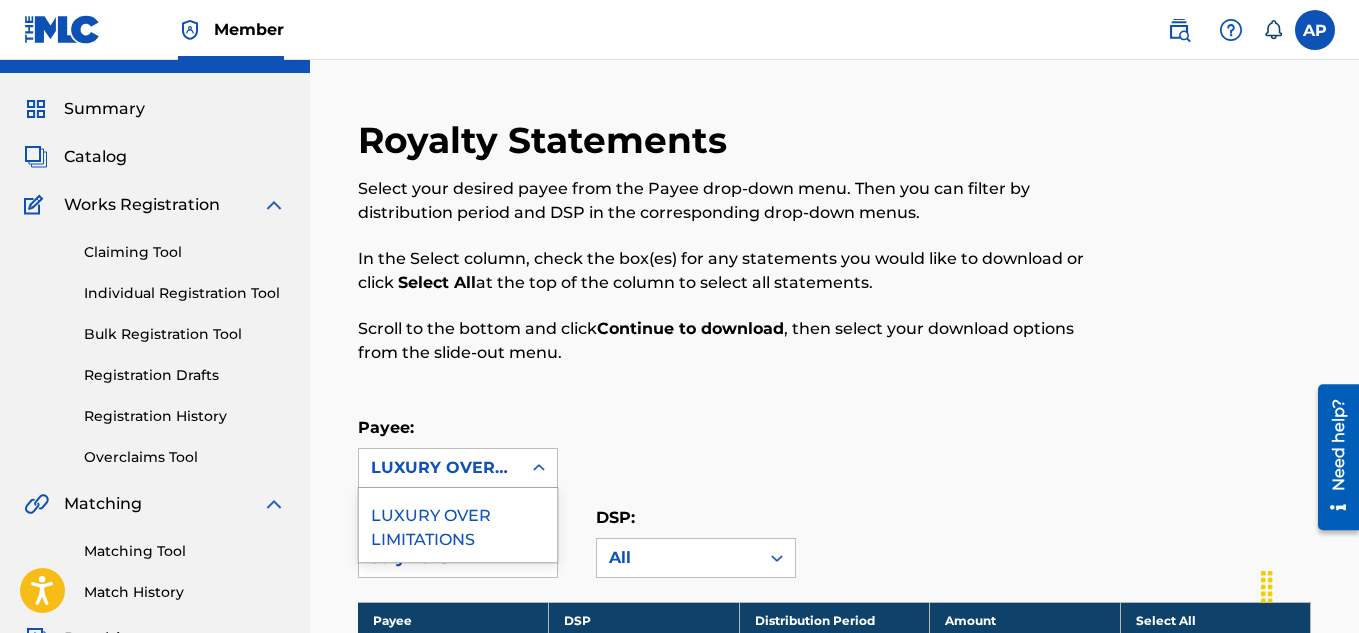 click on "LUXURY OVER LIMITATIONS" at bounding box center (440, 468) 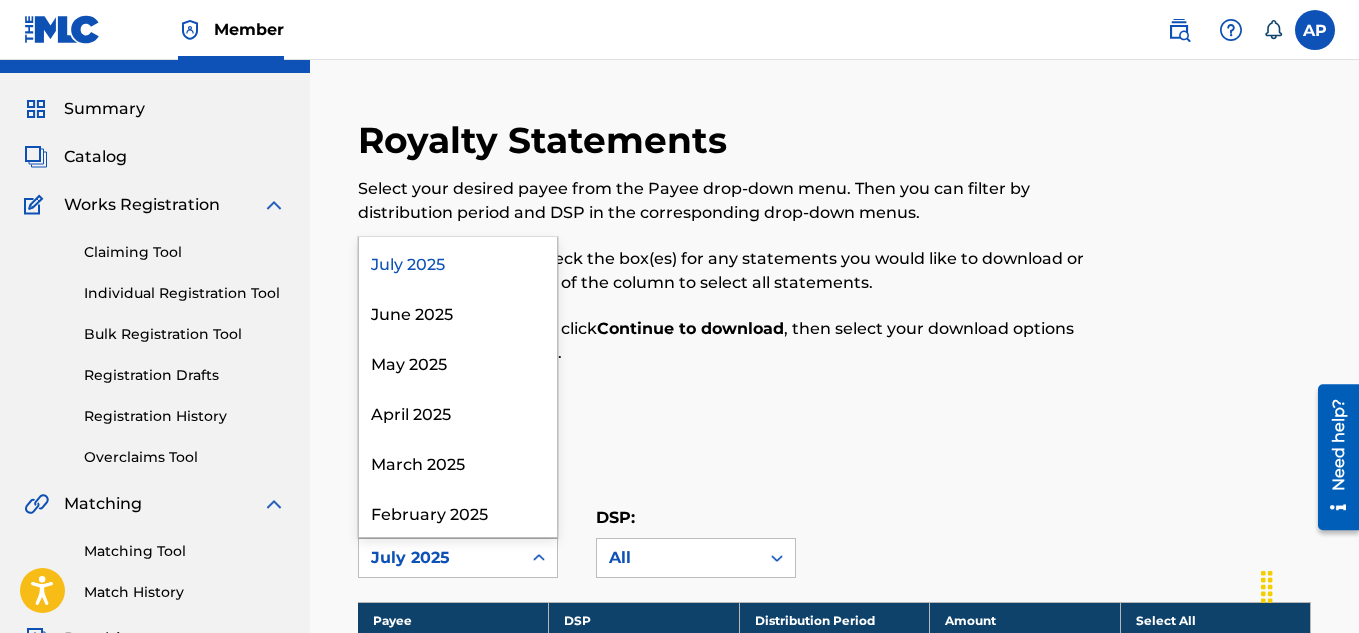 click on "July 2025" at bounding box center [440, 558] 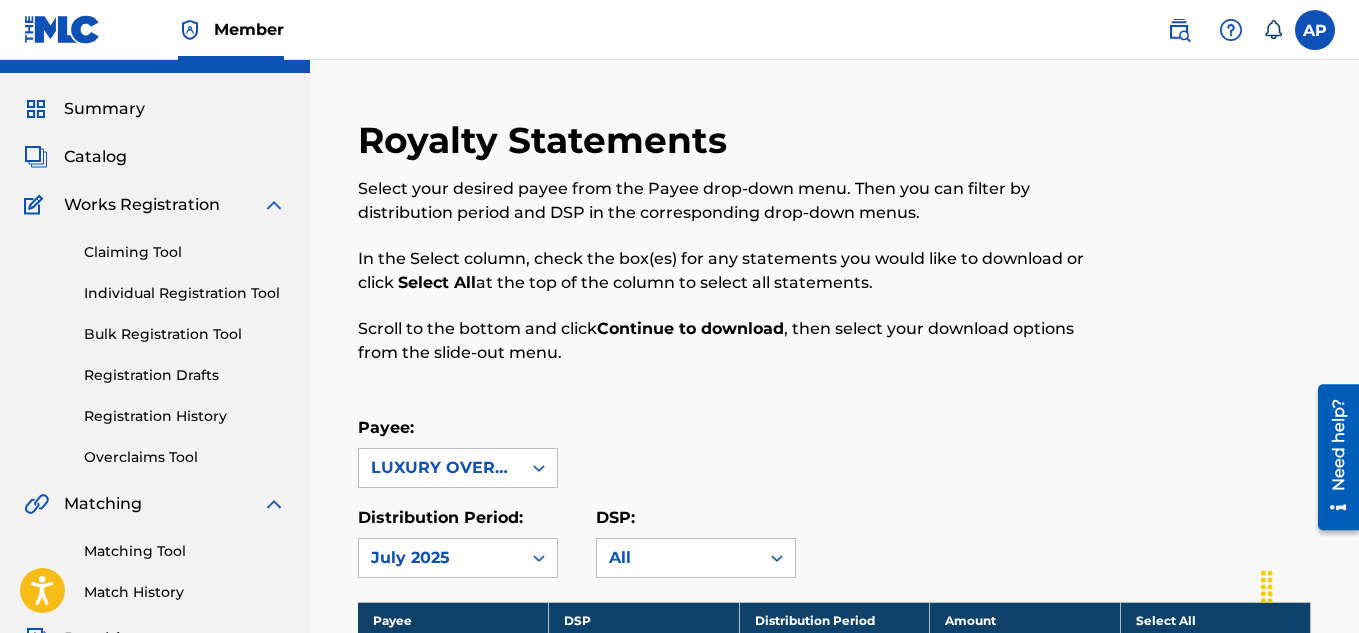 click on "July 2025" at bounding box center [440, 558] 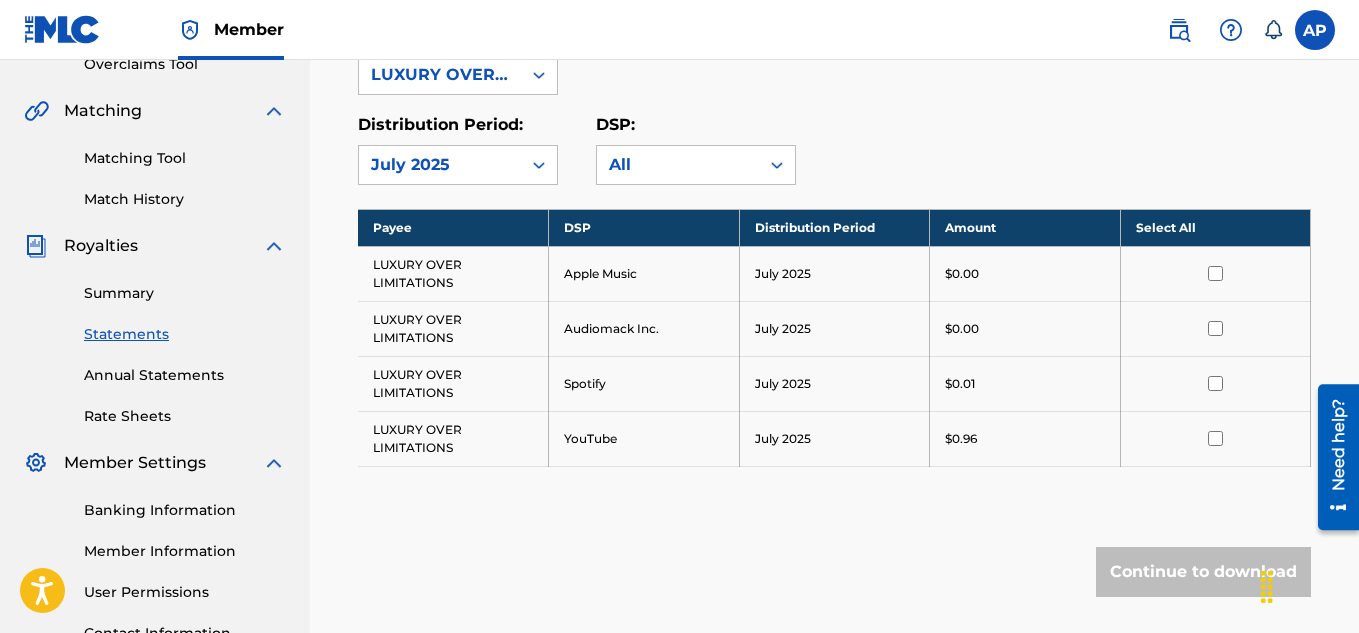 scroll, scrollTop: 436, scrollLeft: 0, axis: vertical 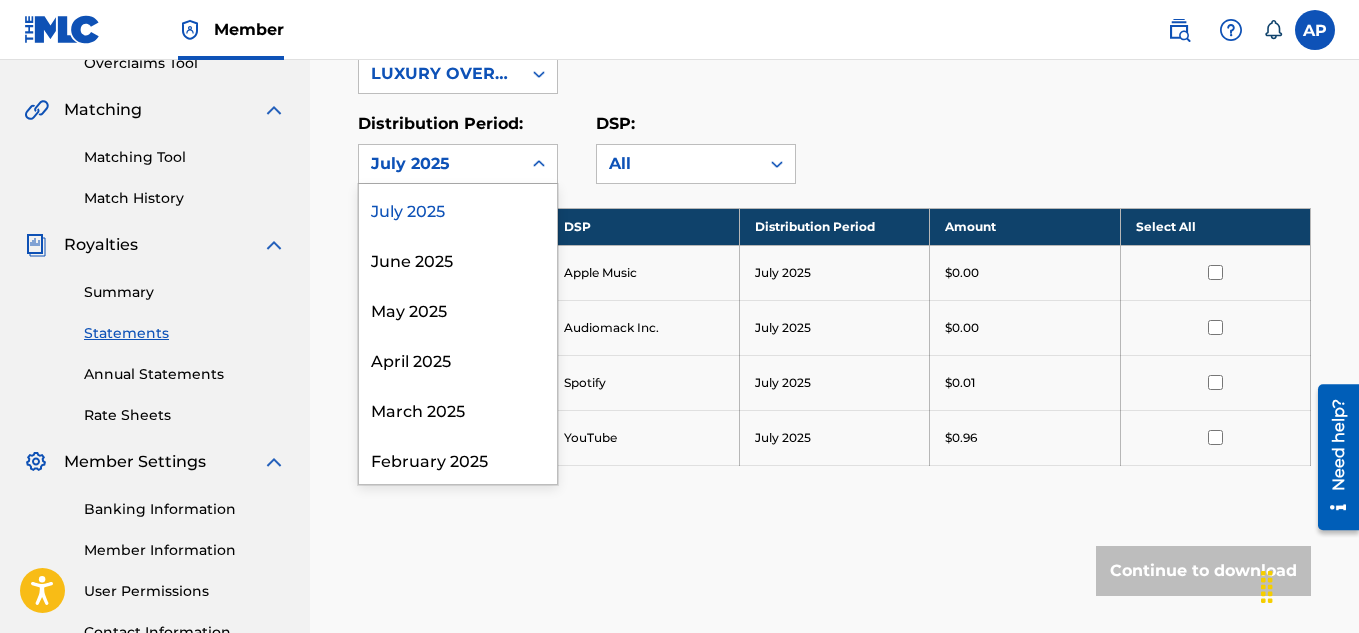 click on "July 2025" at bounding box center [440, 164] 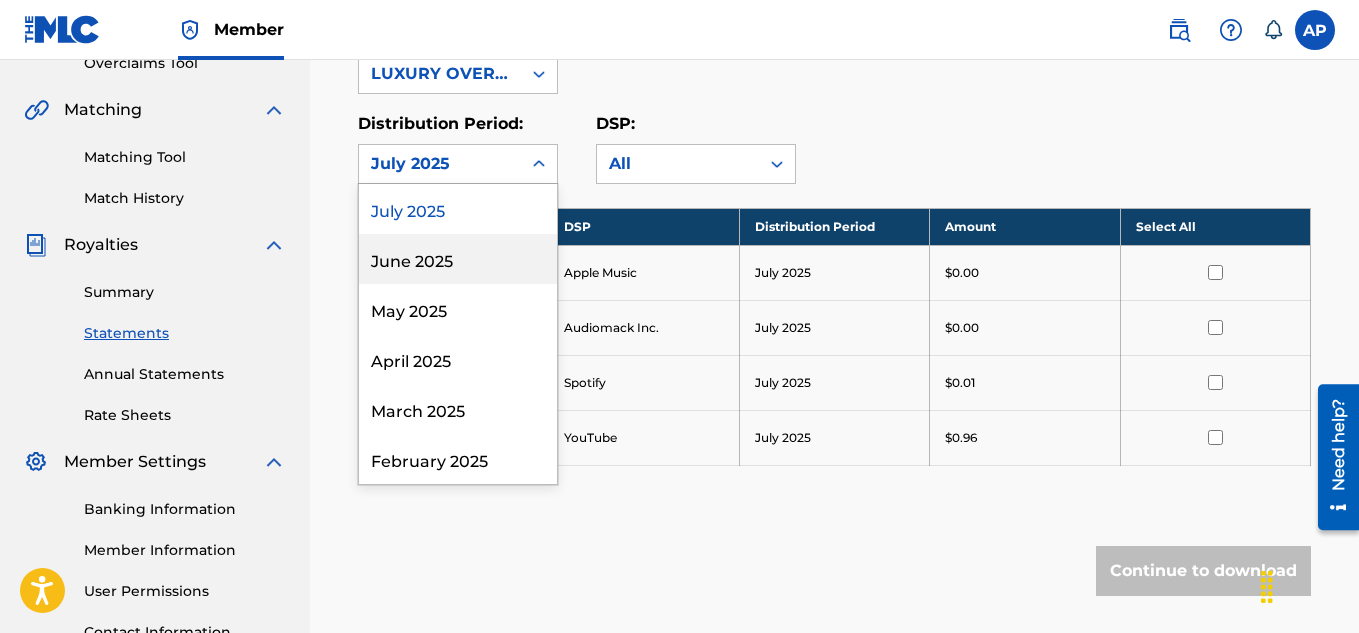click on "June 2025" at bounding box center [458, 259] 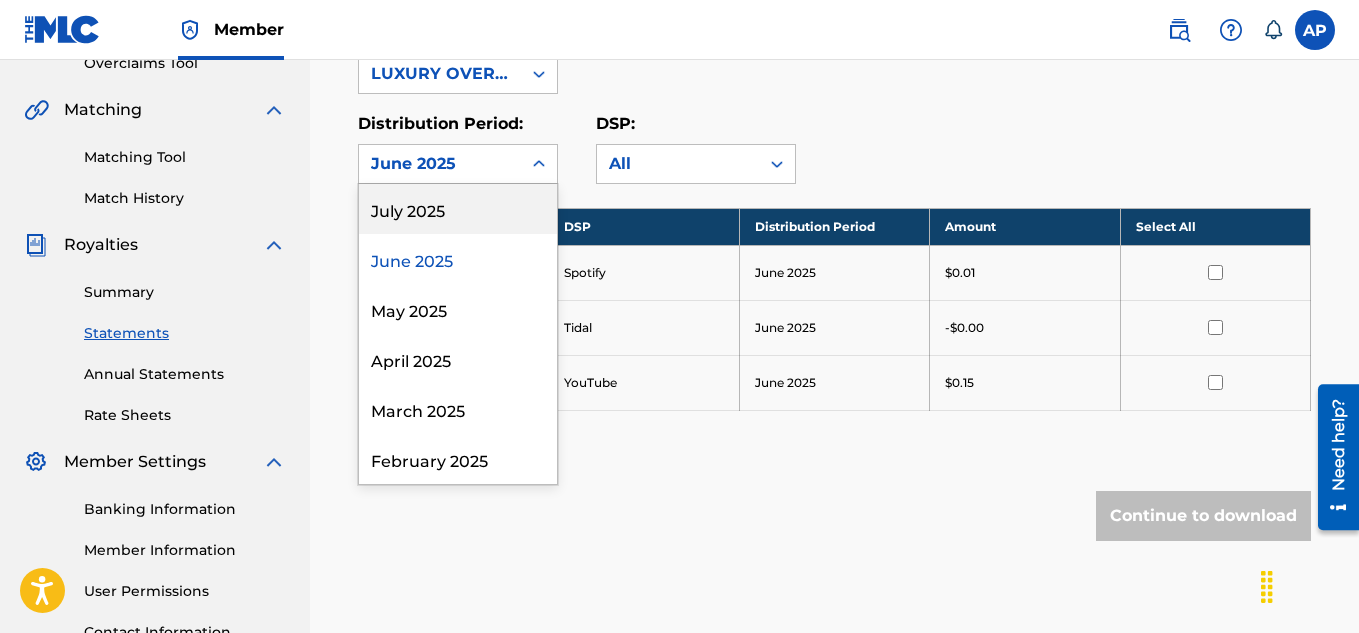 click on "June 2025" at bounding box center [440, 164] 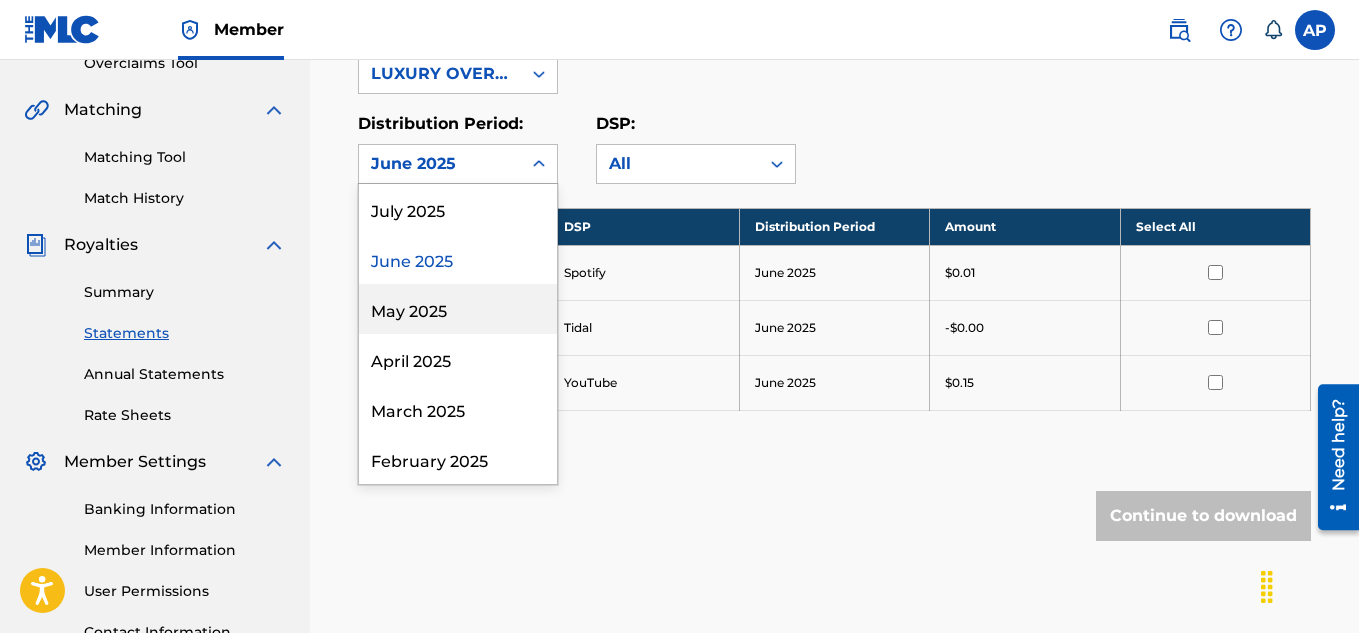 click on "May 2025" at bounding box center (458, 309) 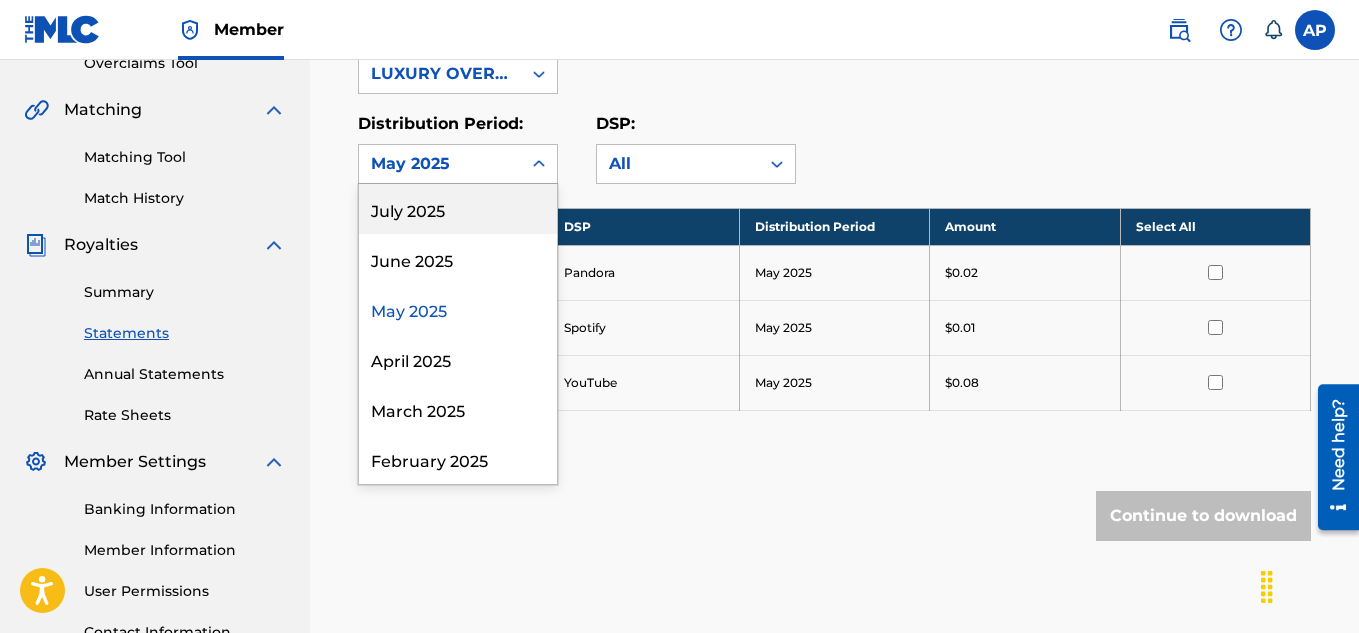 click on "May 2025" at bounding box center (440, 164) 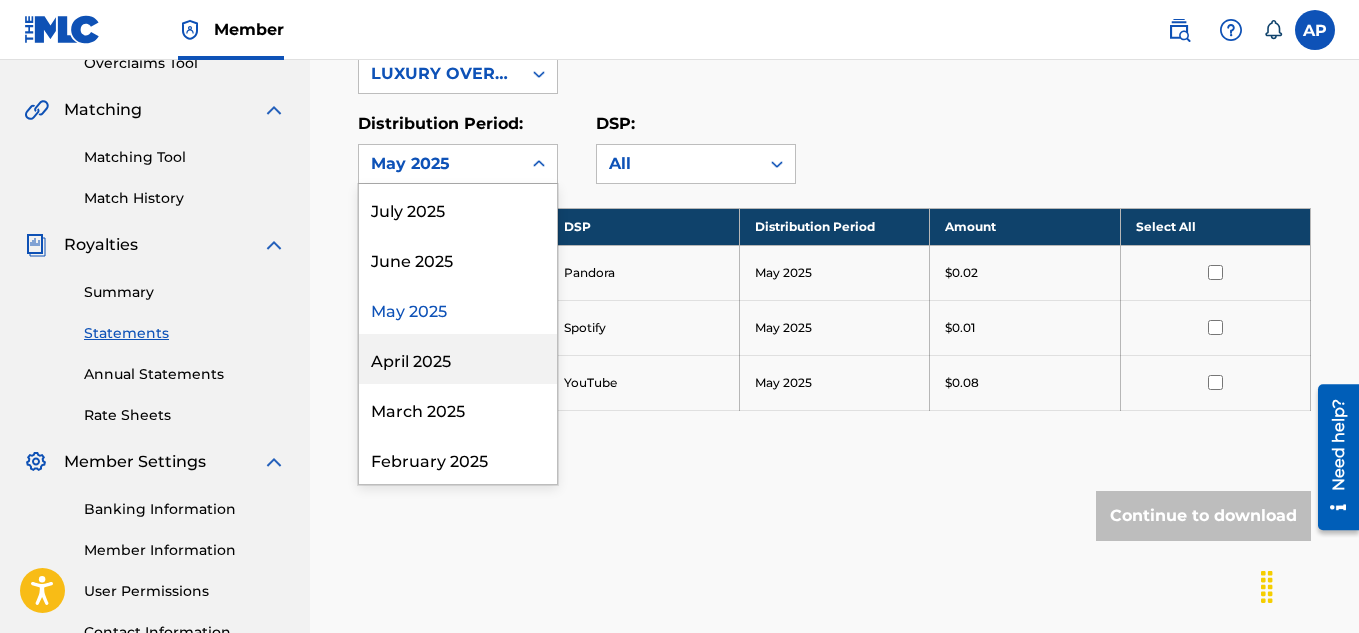click on "April 2025" at bounding box center [458, 359] 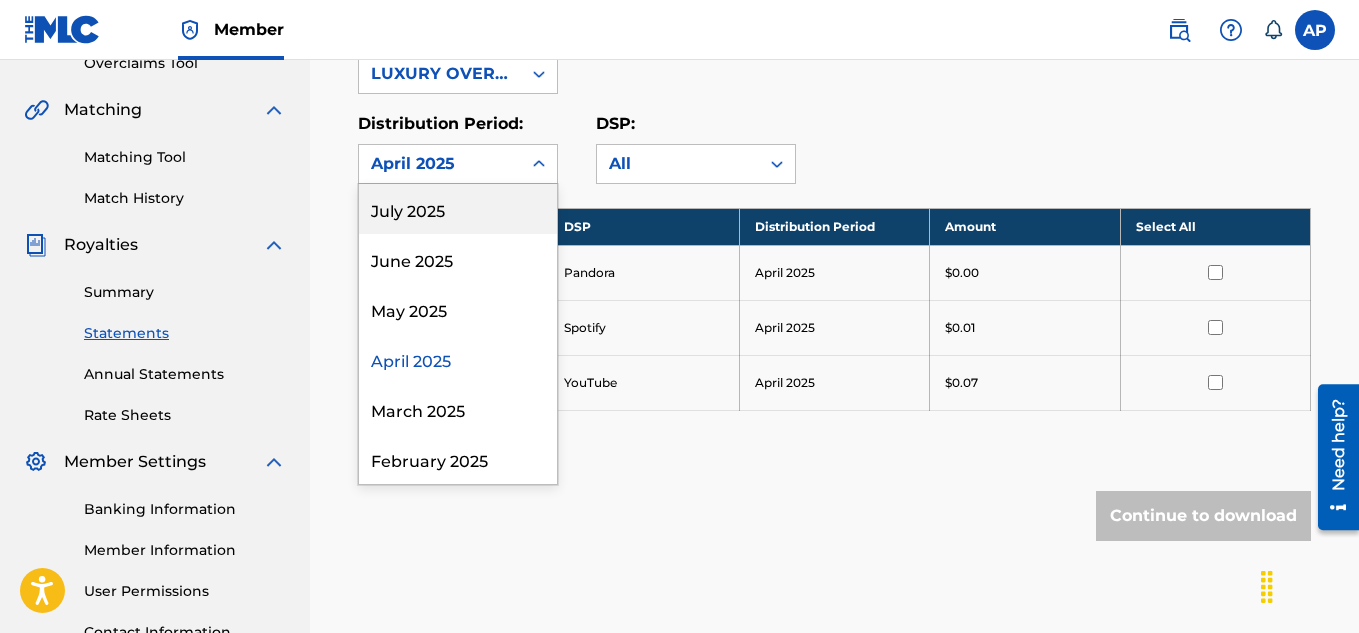 click on "April 2025" at bounding box center [440, 164] 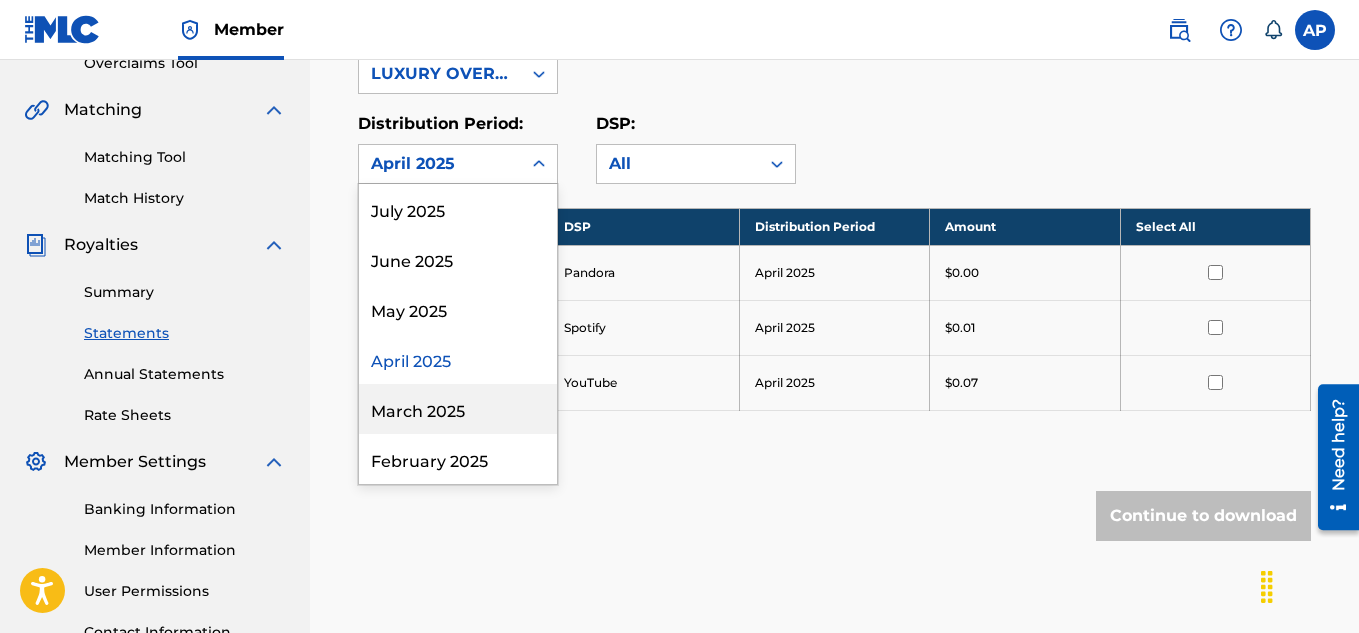 click on "March 2025" at bounding box center (458, 409) 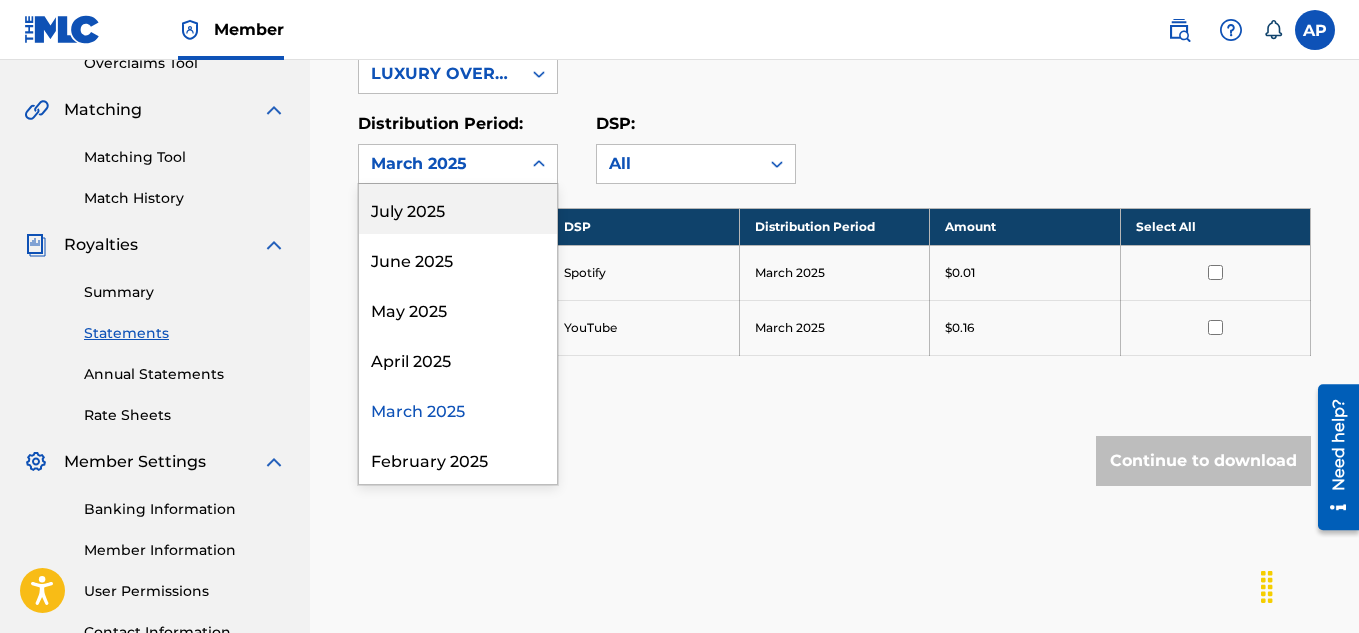 click on "March 2025" at bounding box center (440, 164) 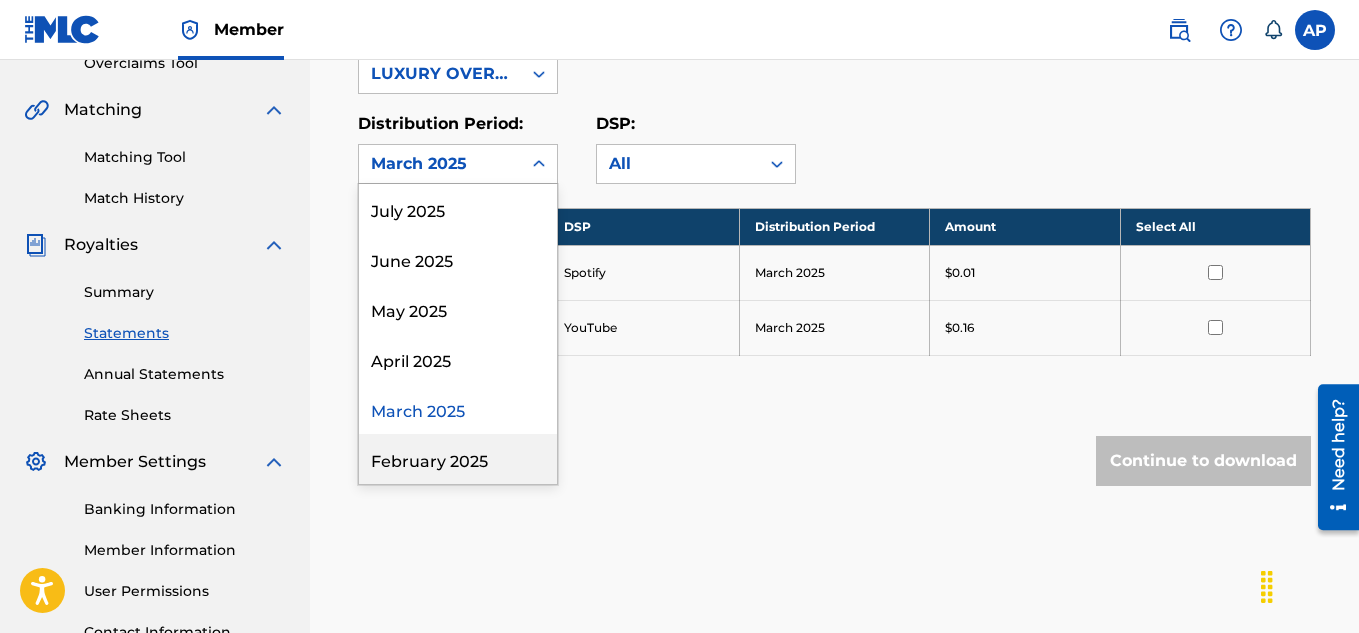 click on "February 2025" at bounding box center (458, 459) 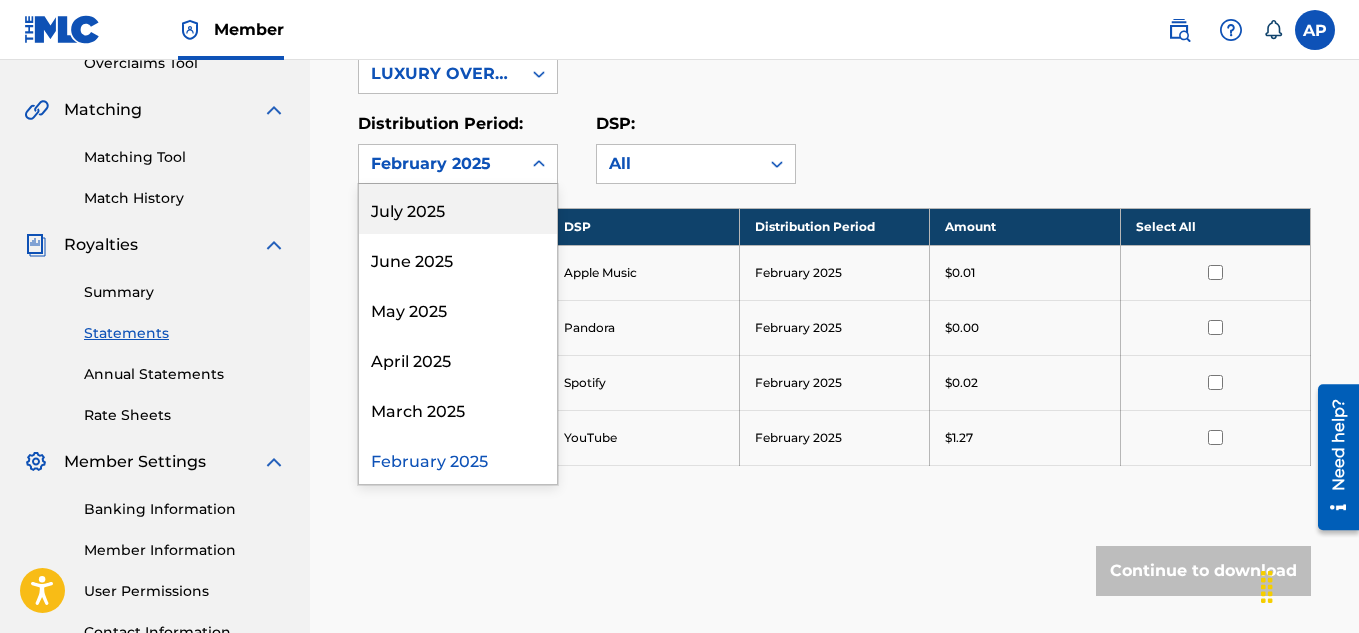 click on "February 2025" at bounding box center (440, 164) 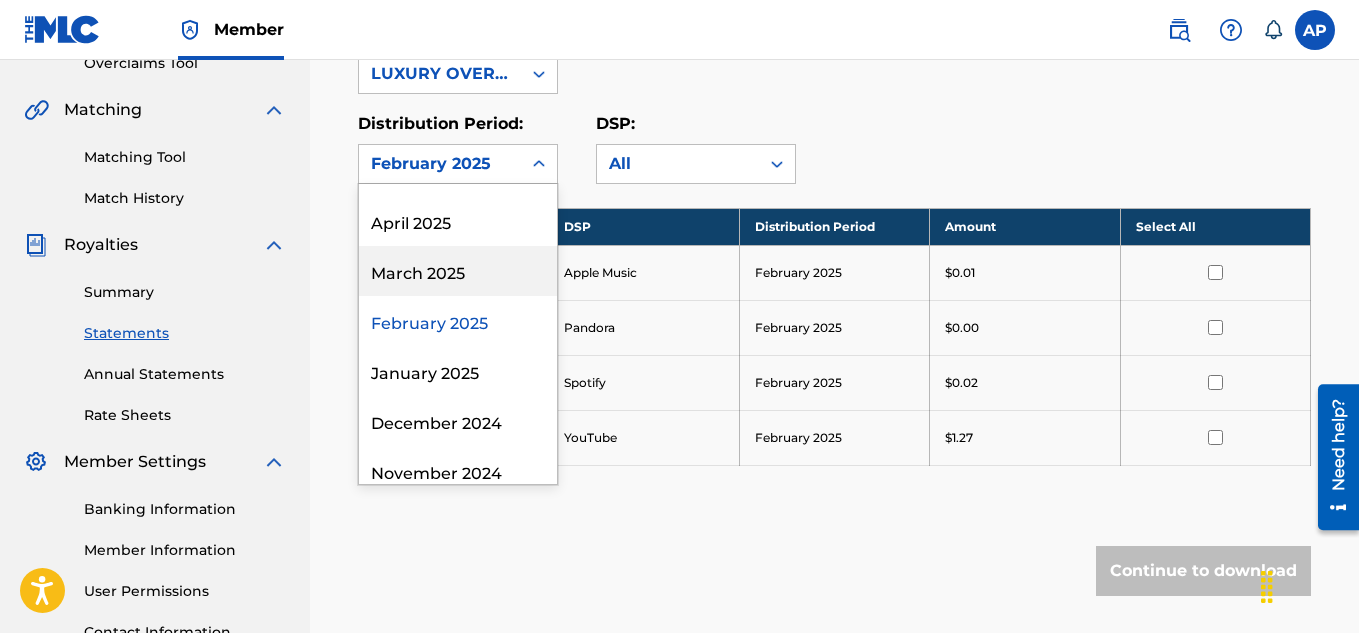 scroll, scrollTop: 156, scrollLeft: 0, axis: vertical 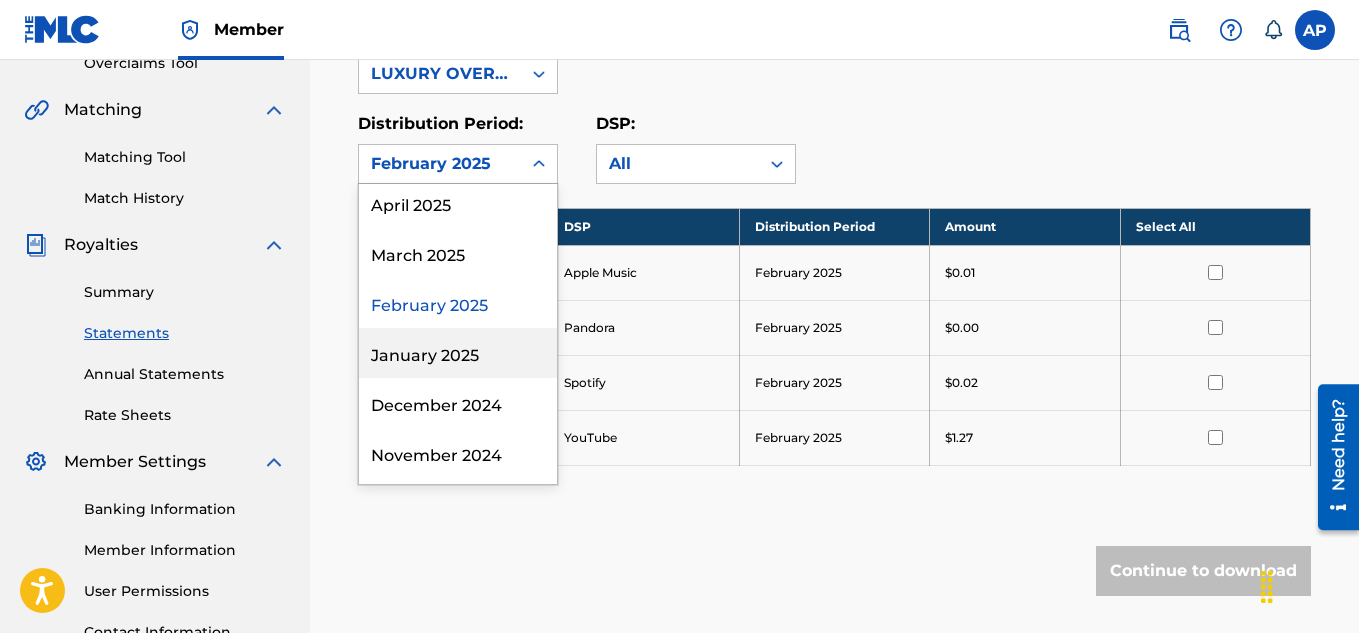 click on "January 2025" at bounding box center (458, 353) 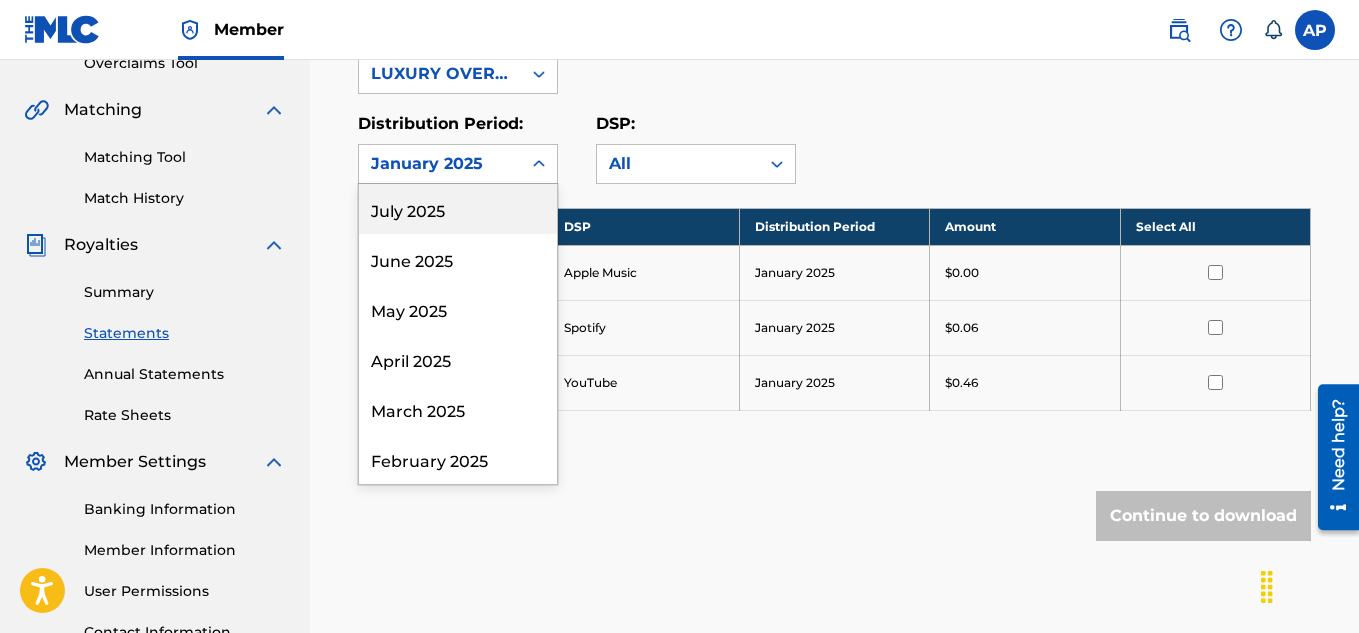 click on "January 2025" at bounding box center [440, 164] 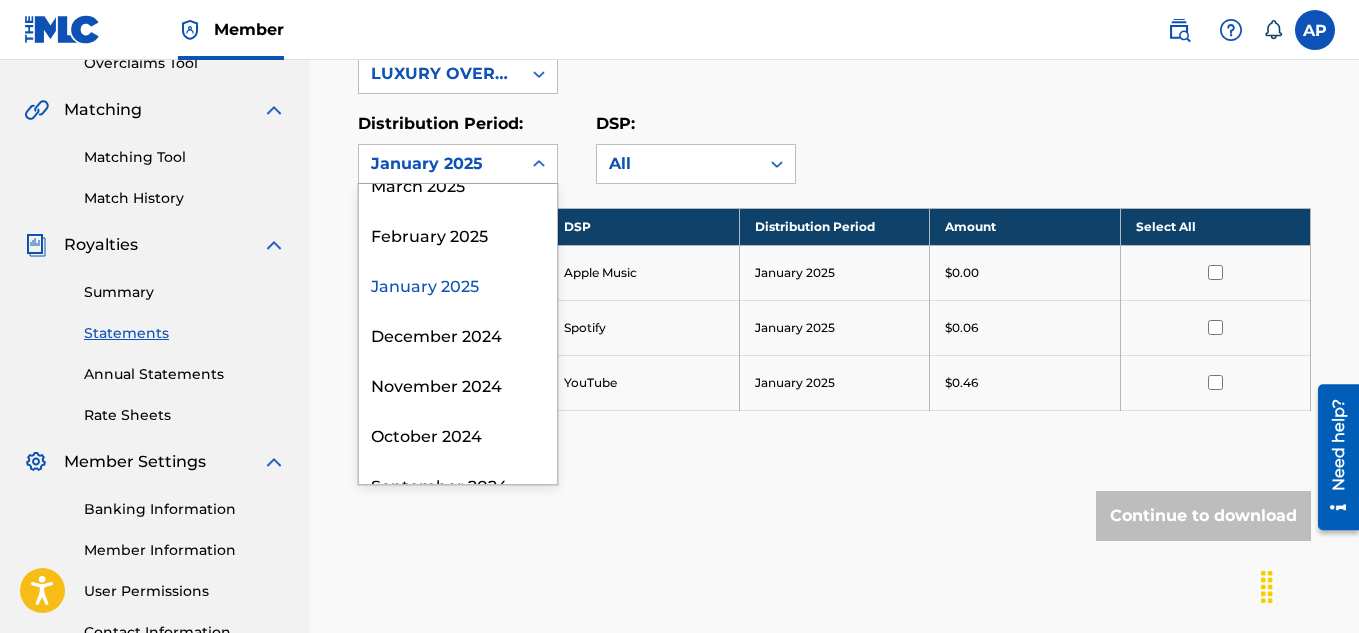scroll, scrollTop: 227, scrollLeft: 0, axis: vertical 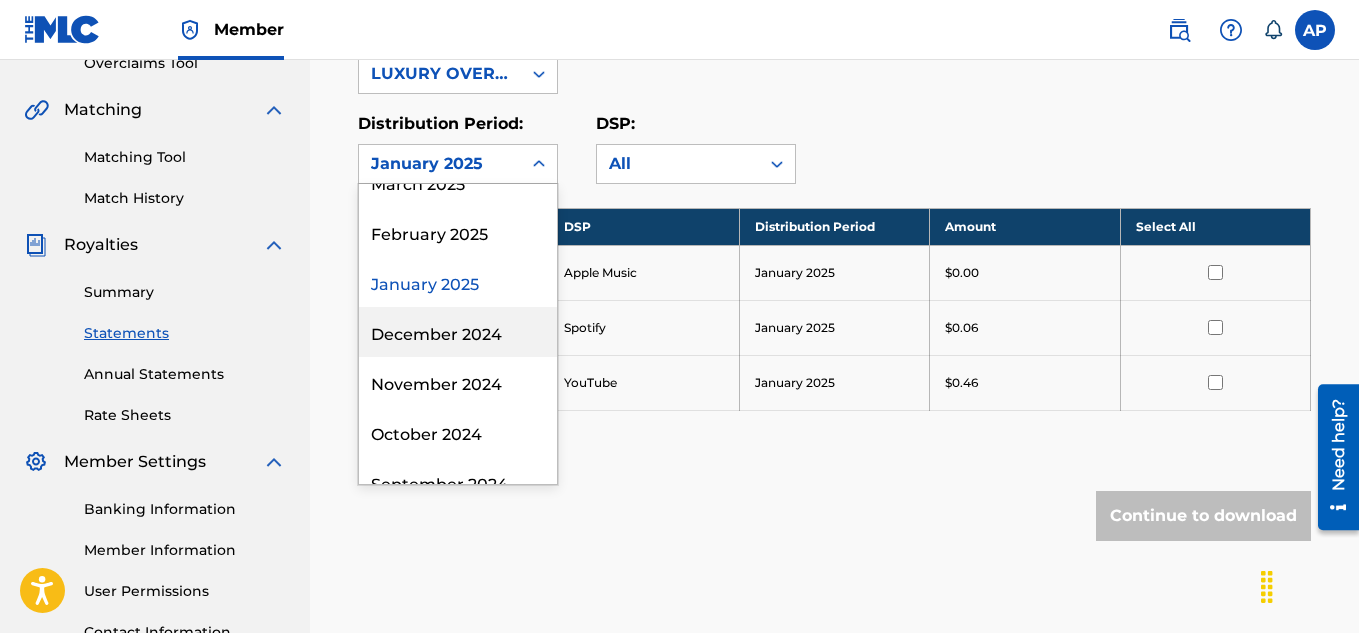 click on "December 2024" at bounding box center [458, 332] 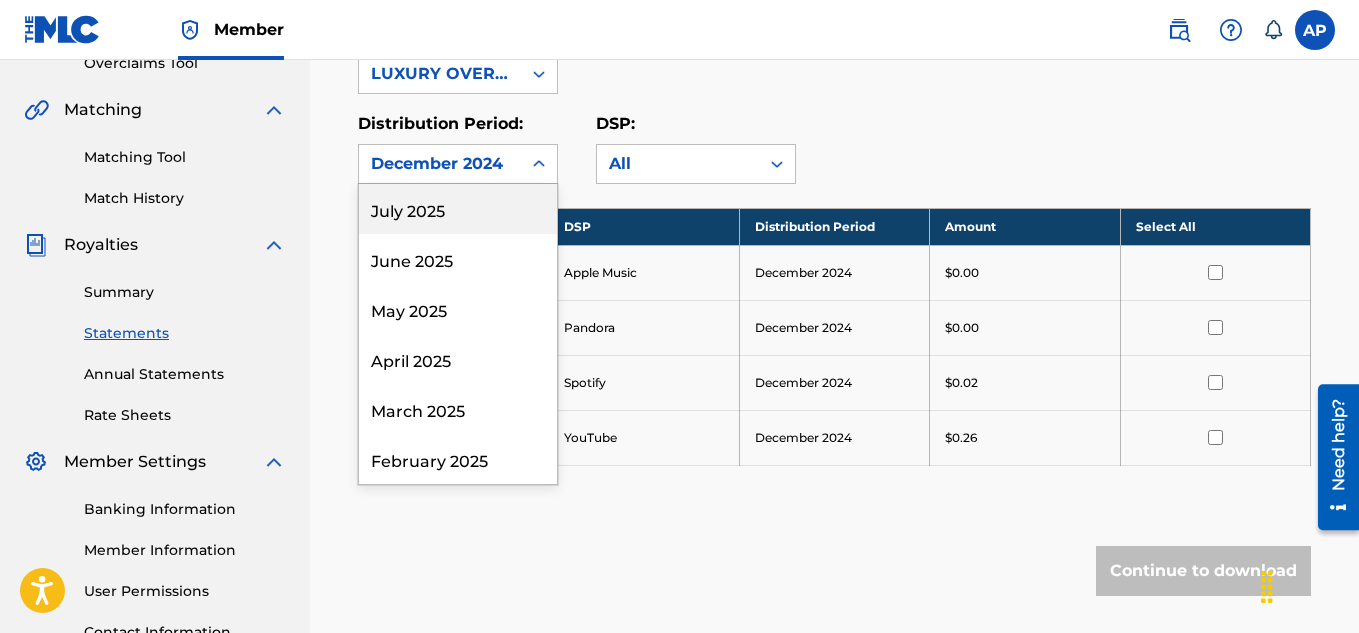 click on "December 2024" at bounding box center (440, 164) 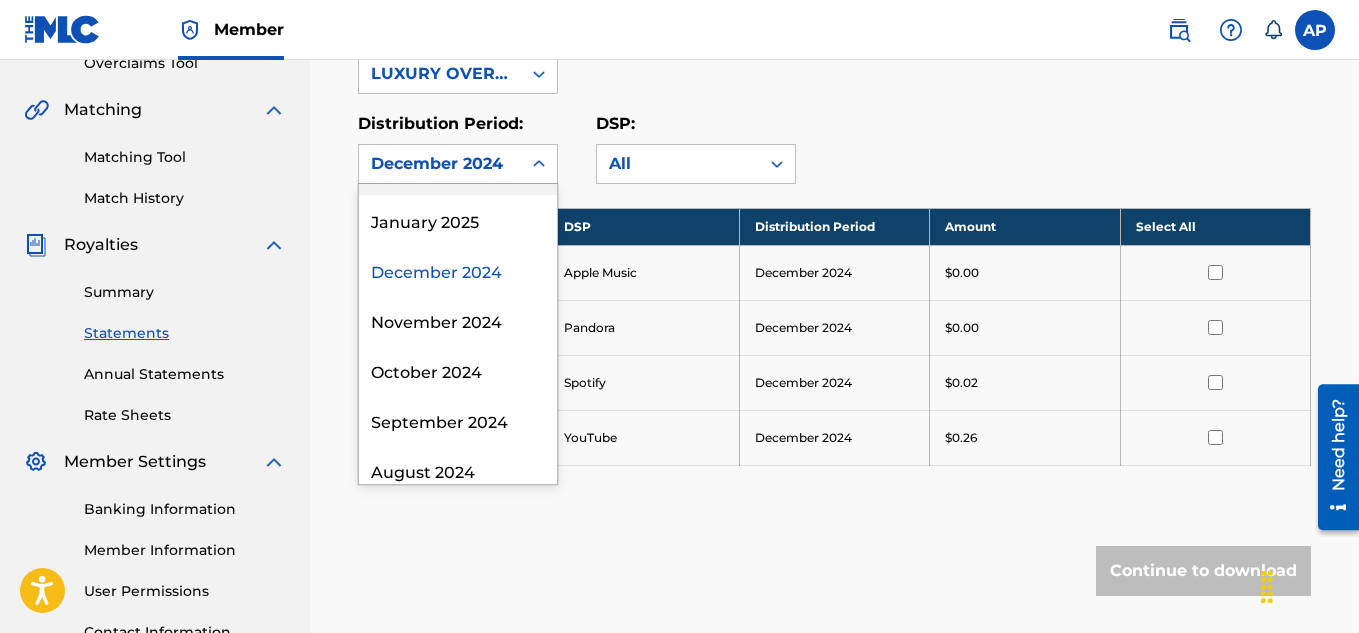 scroll, scrollTop: 295, scrollLeft: 0, axis: vertical 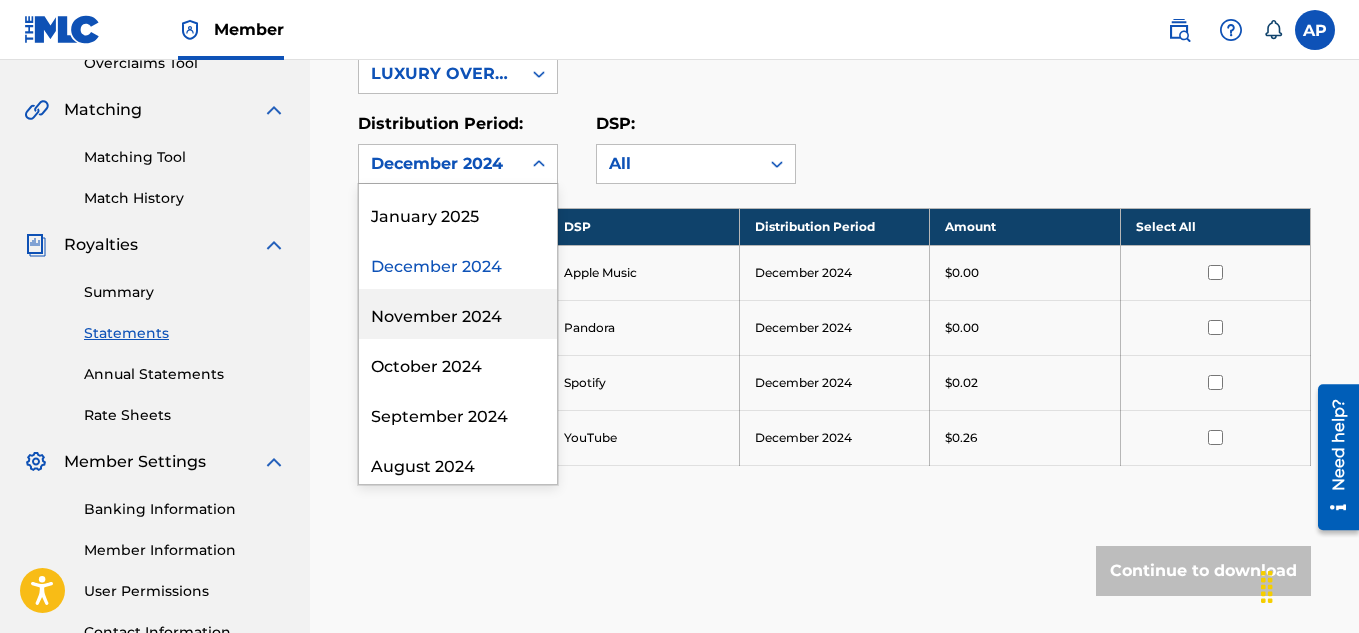 click on "November 2024" at bounding box center [458, 314] 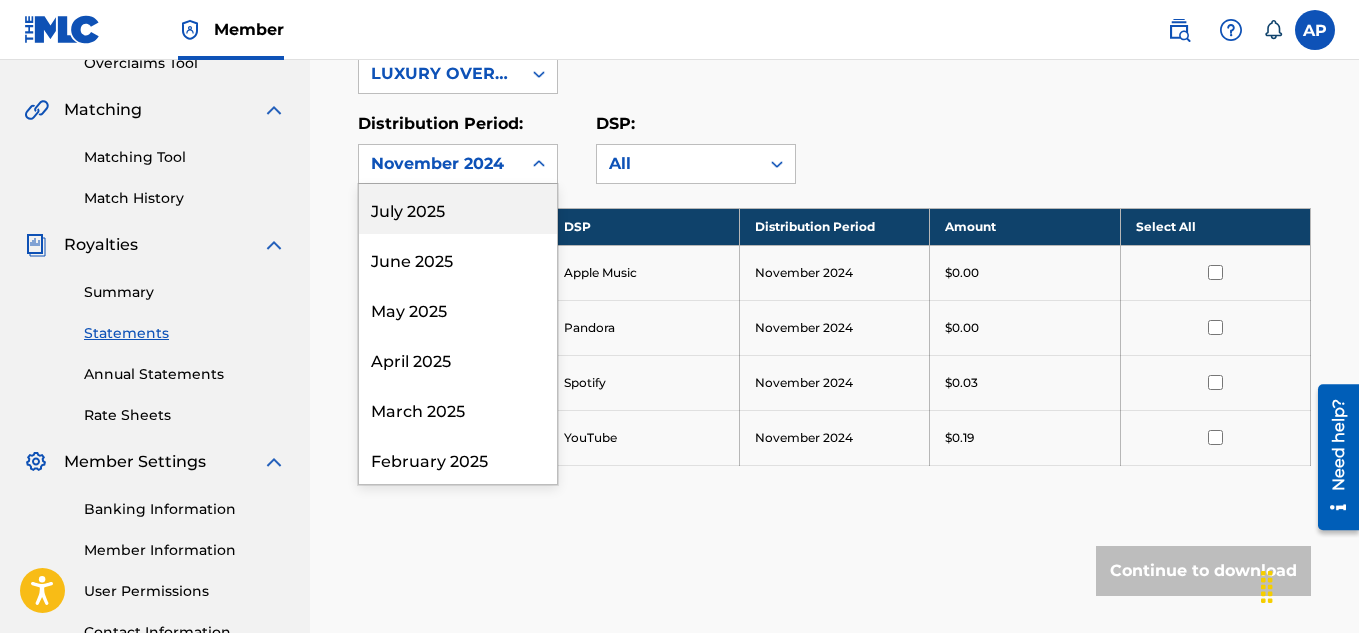 click on "November 2024" at bounding box center [440, 164] 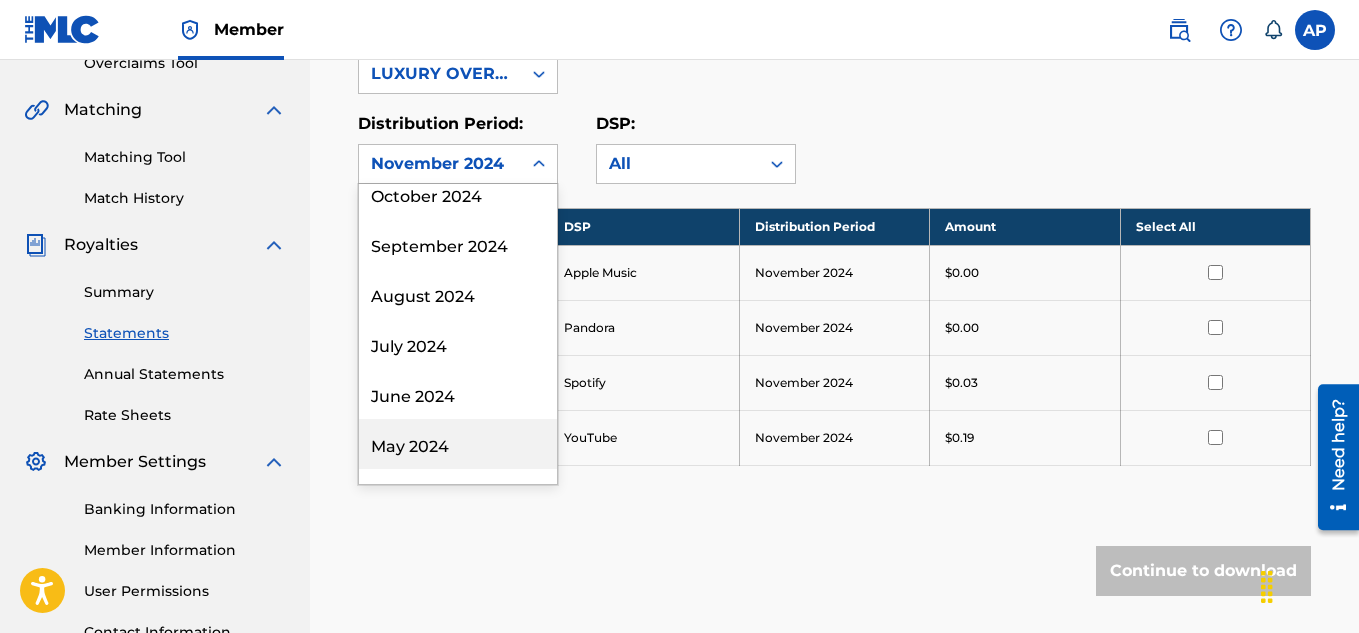 scroll, scrollTop: 466, scrollLeft: 0, axis: vertical 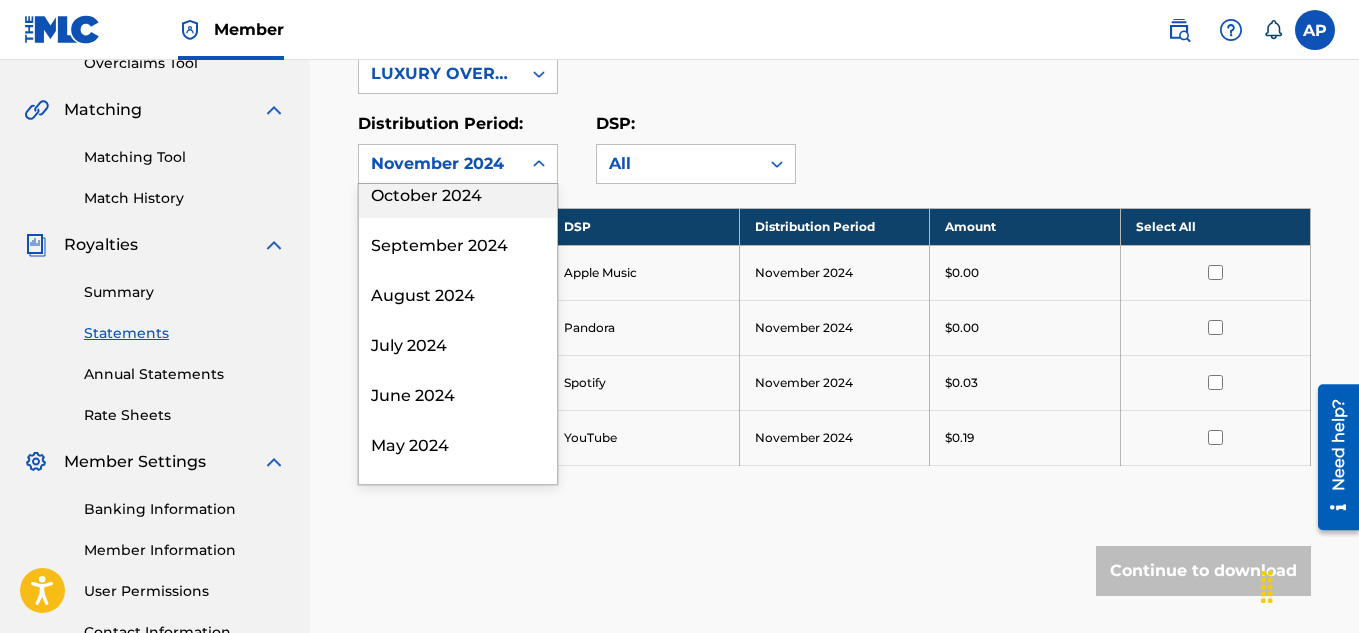 click on "October 2024" at bounding box center [458, 193] 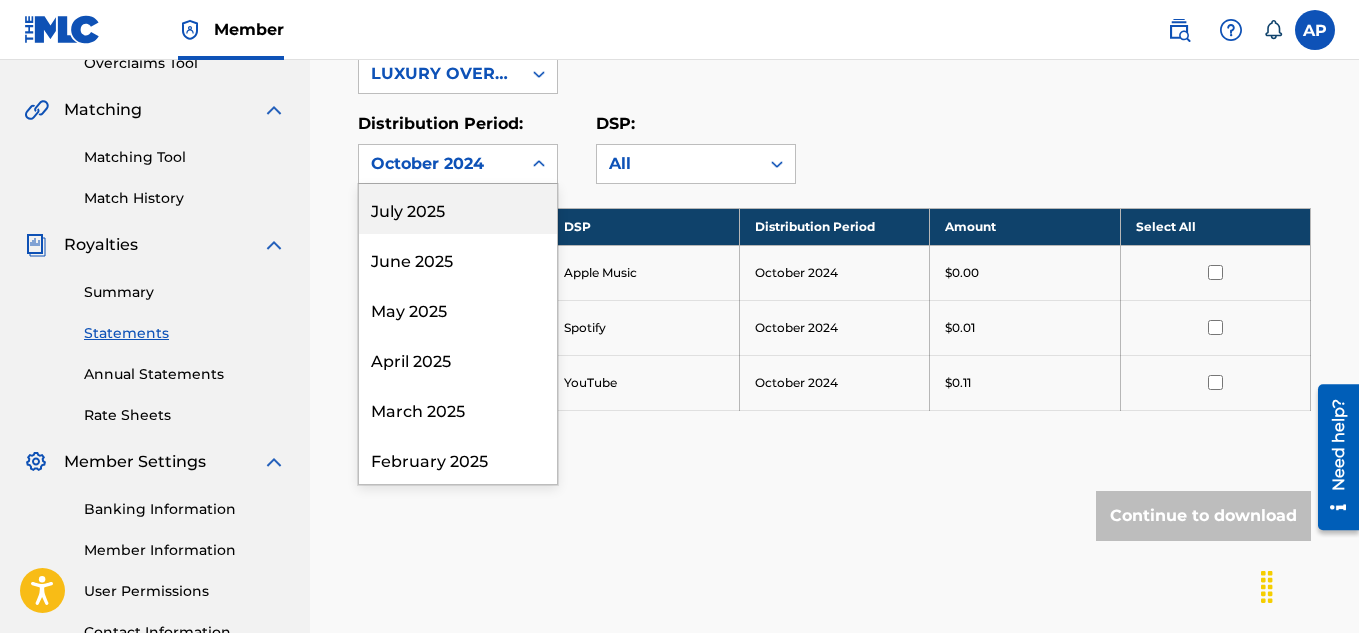click on "October 2024" at bounding box center (440, 164) 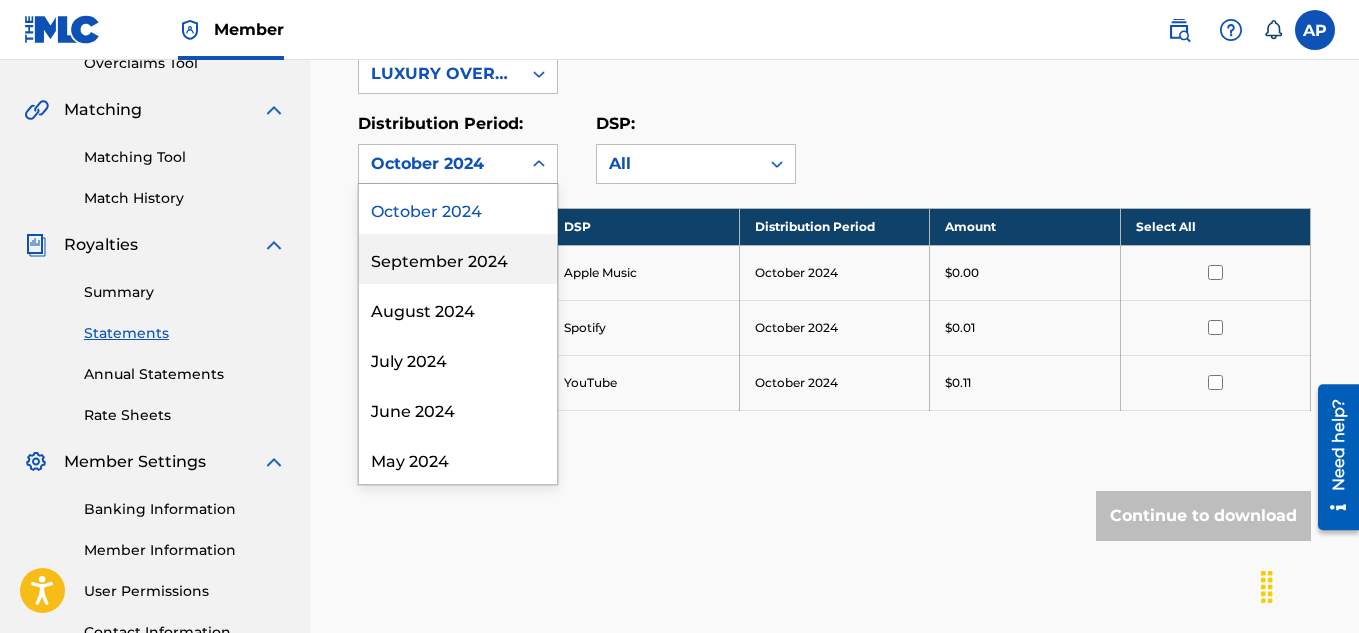 scroll, scrollTop: 458, scrollLeft: 0, axis: vertical 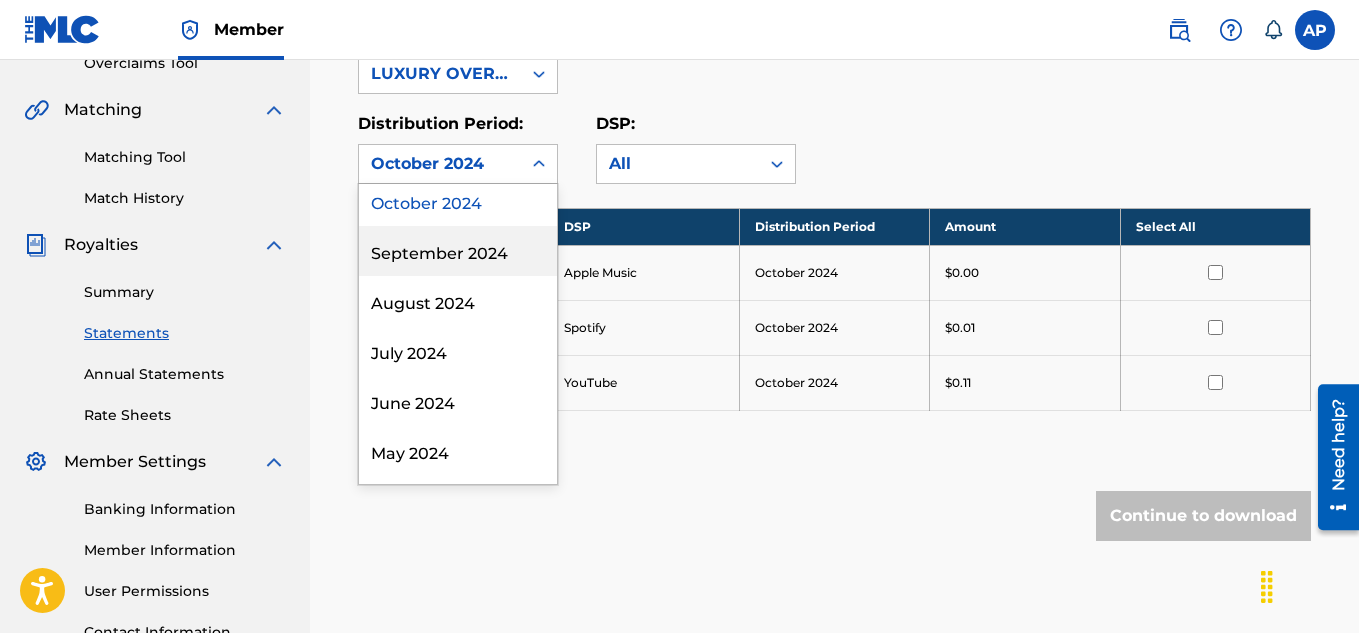 click on "September 2024" at bounding box center [458, 251] 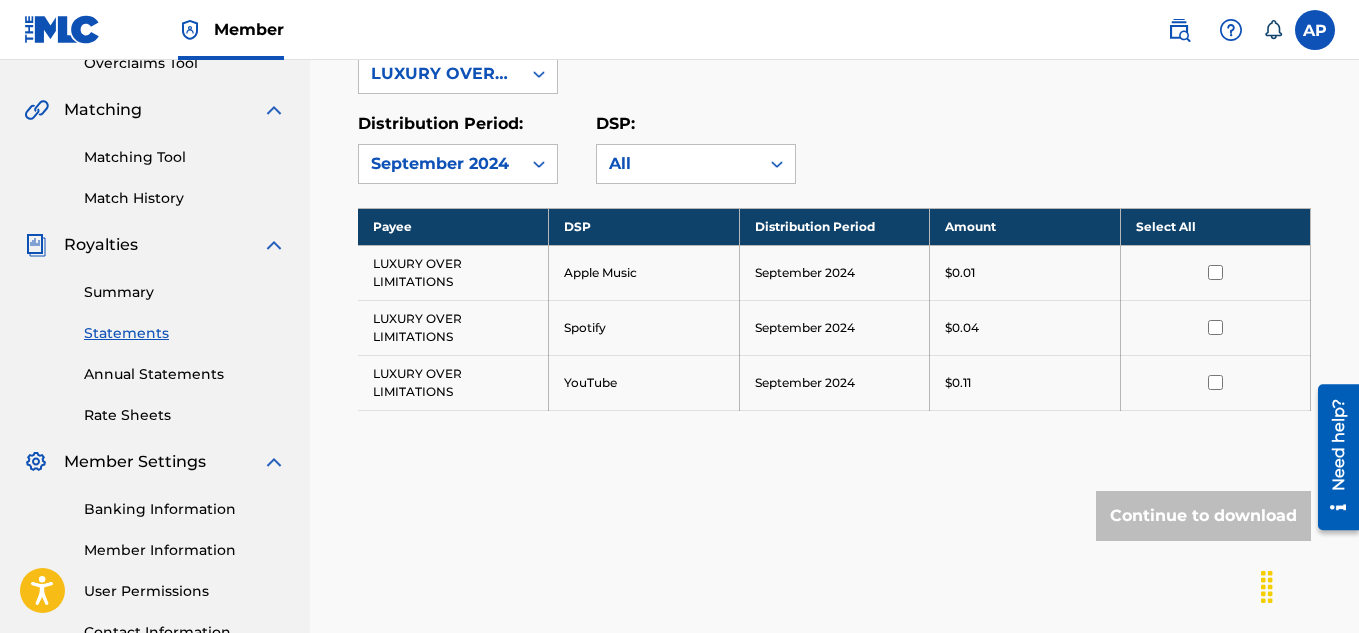 click on "September 2024" at bounding box center [440, 164] 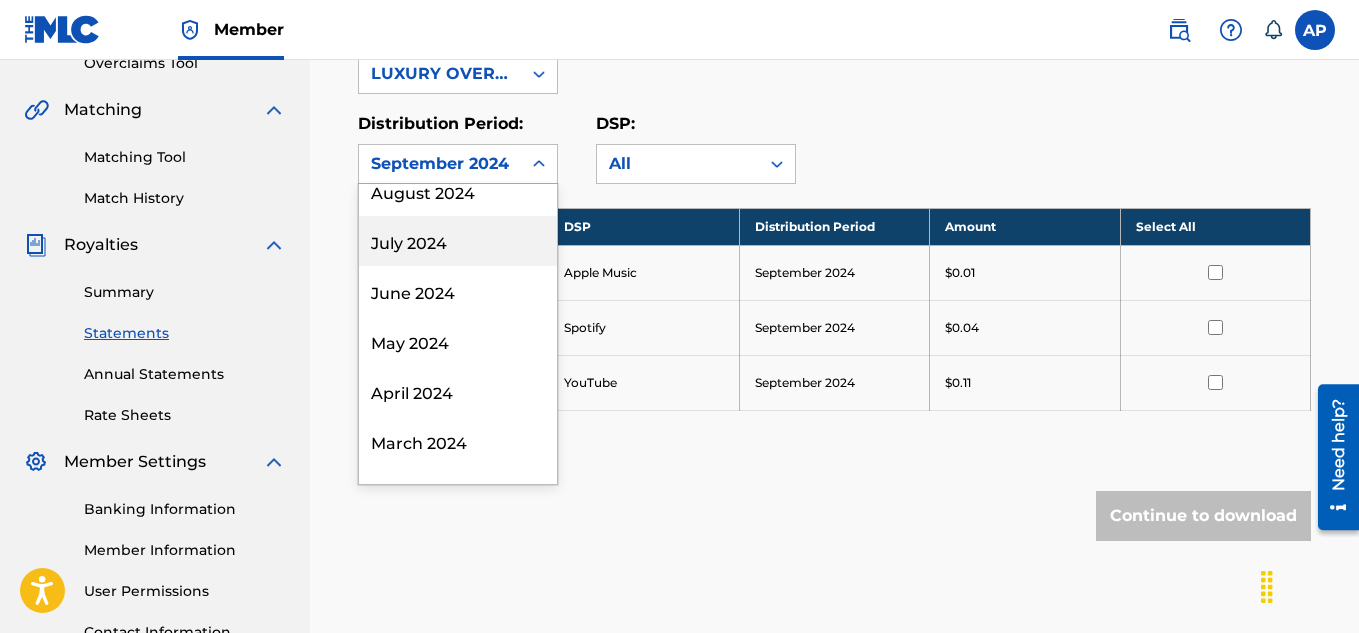 scroll, scrollTop: 585, scrollLeft: 0, axis: vertical 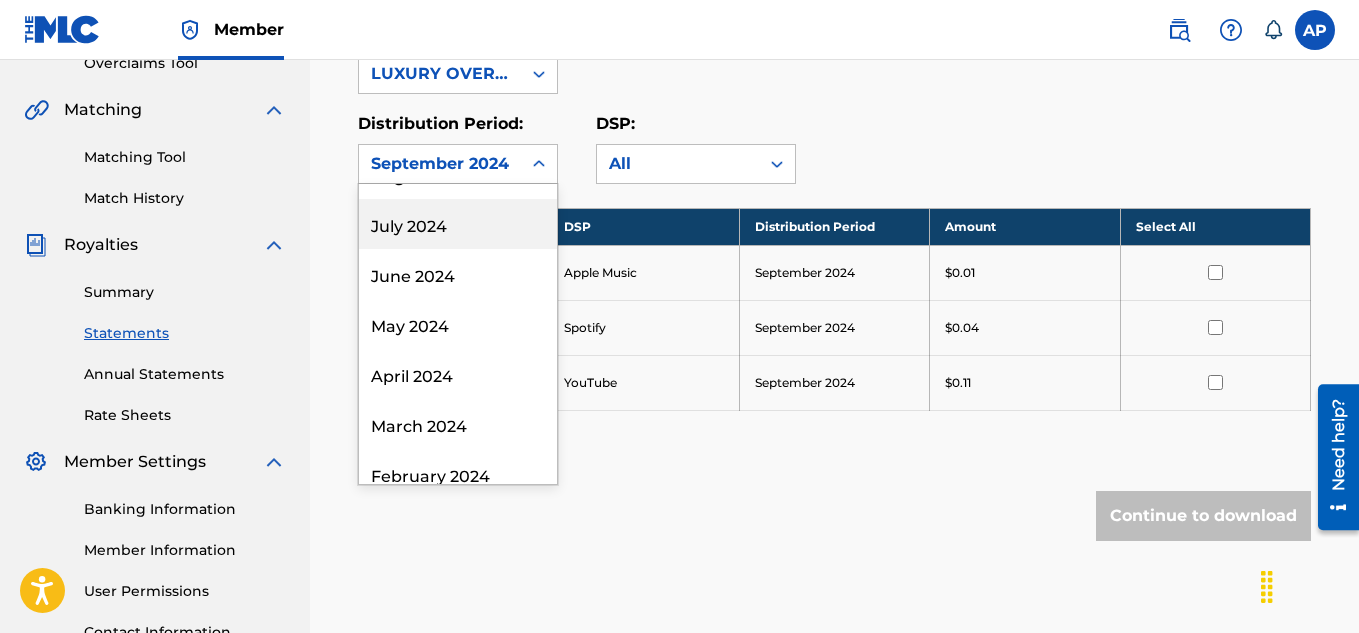 click on "July 2024" at bounding box center [458, 224] 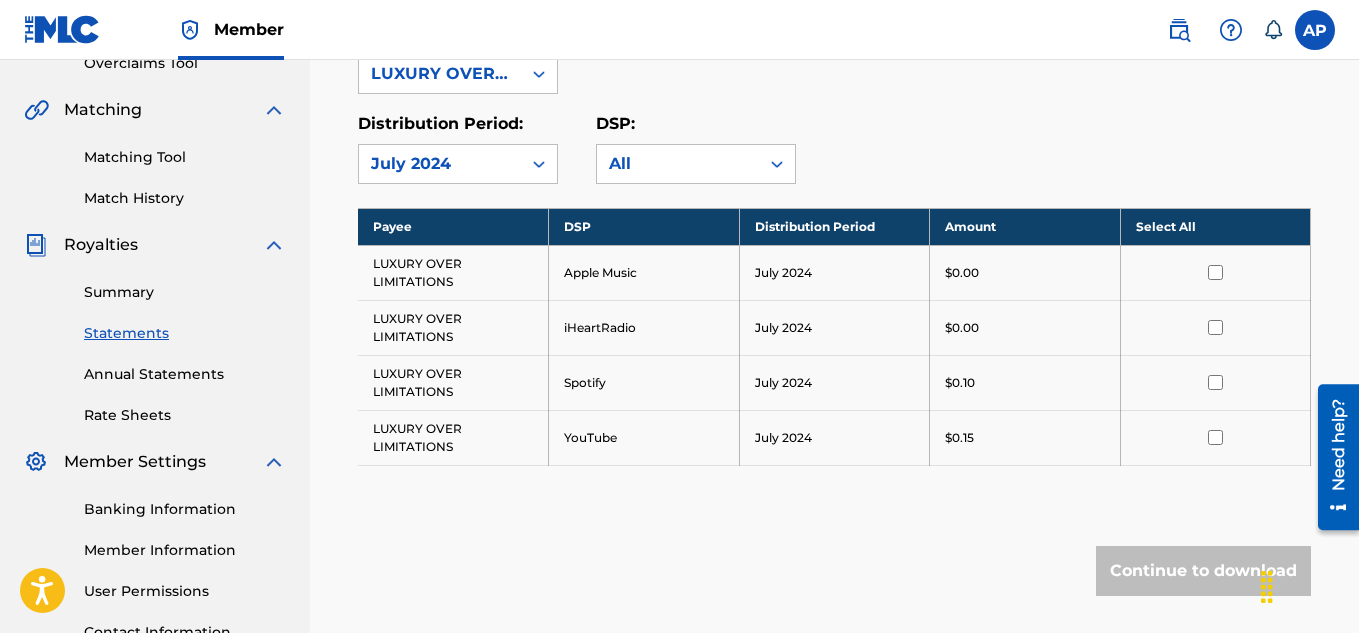 scroll, scrollTop: 0, scrollLeft: 0, axis: both 